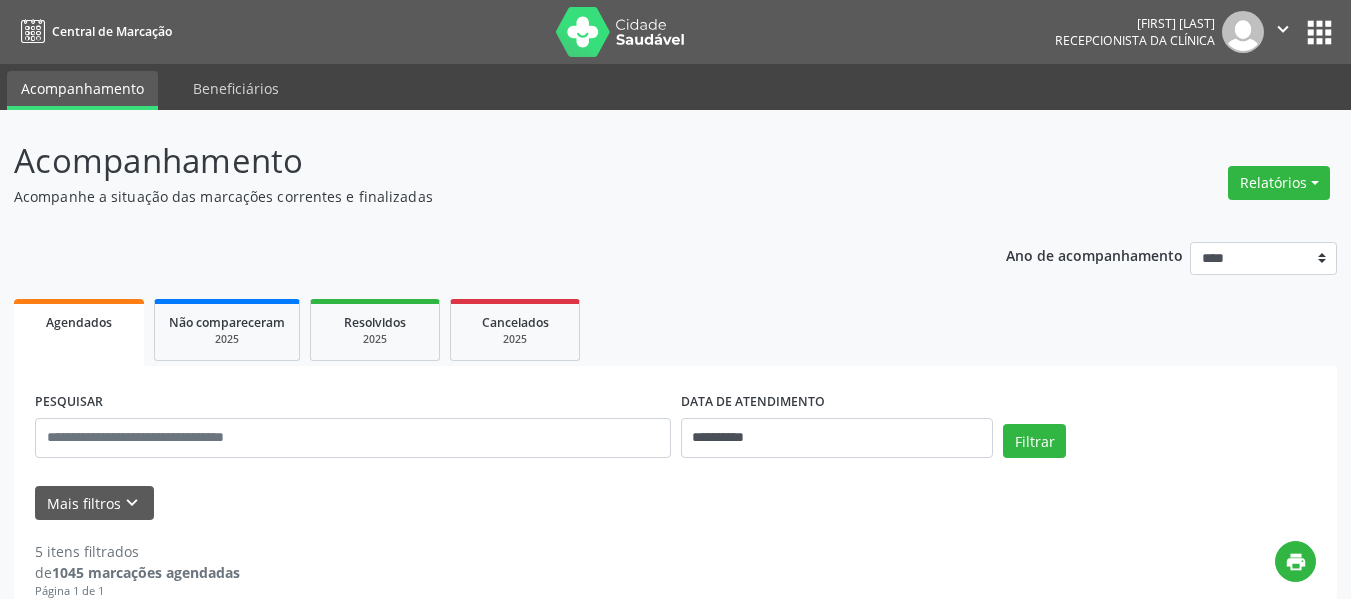 scroll, scrollTop: 0, scrollLeft: 0, axis: both 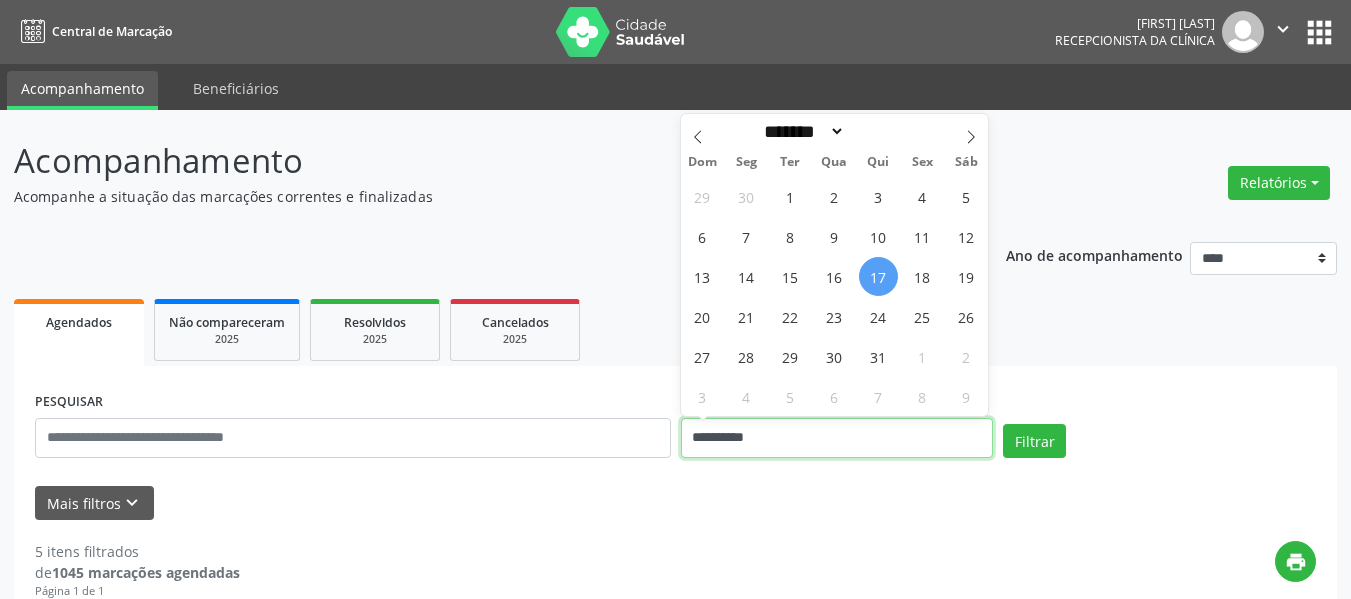 click on "**********" at bounding box center (837, 438) 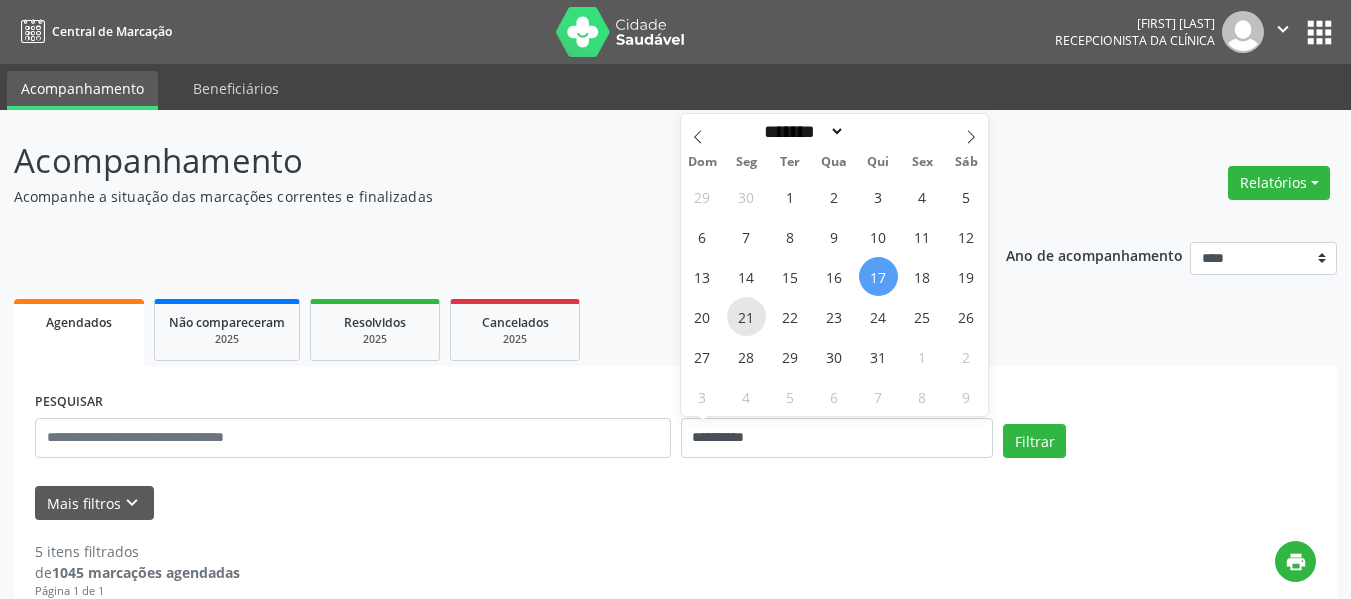 click on "21" at bounding box center [746, 316] 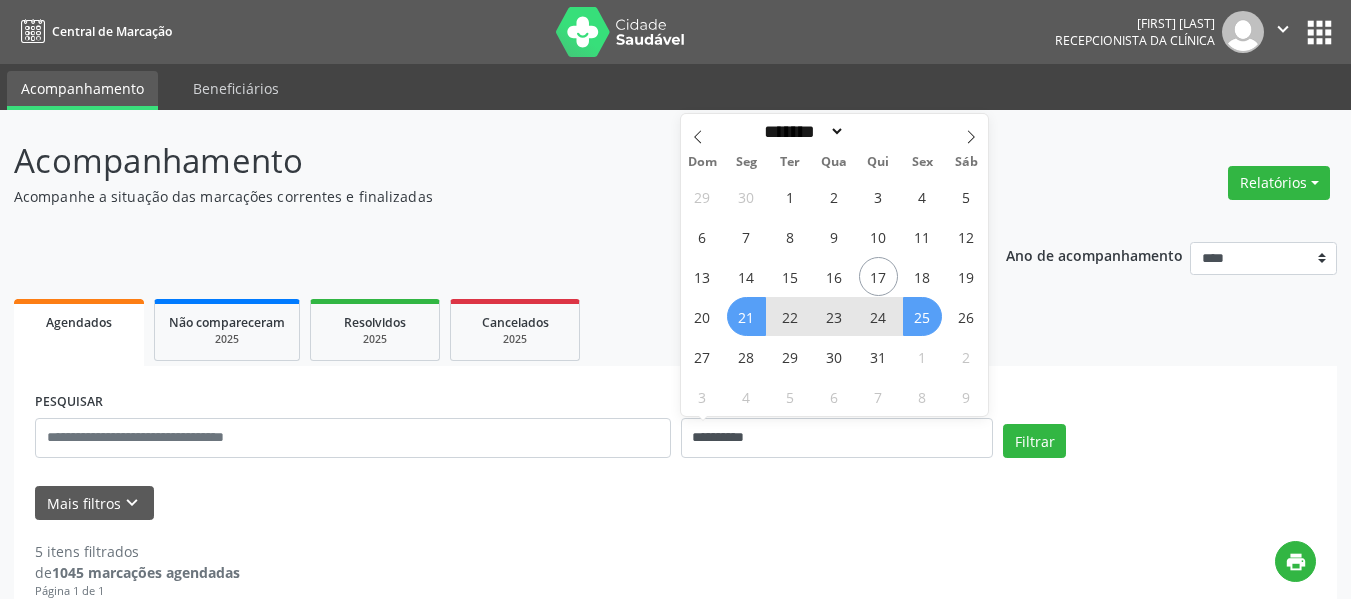 click on "25" at bounding box center [922, 316] 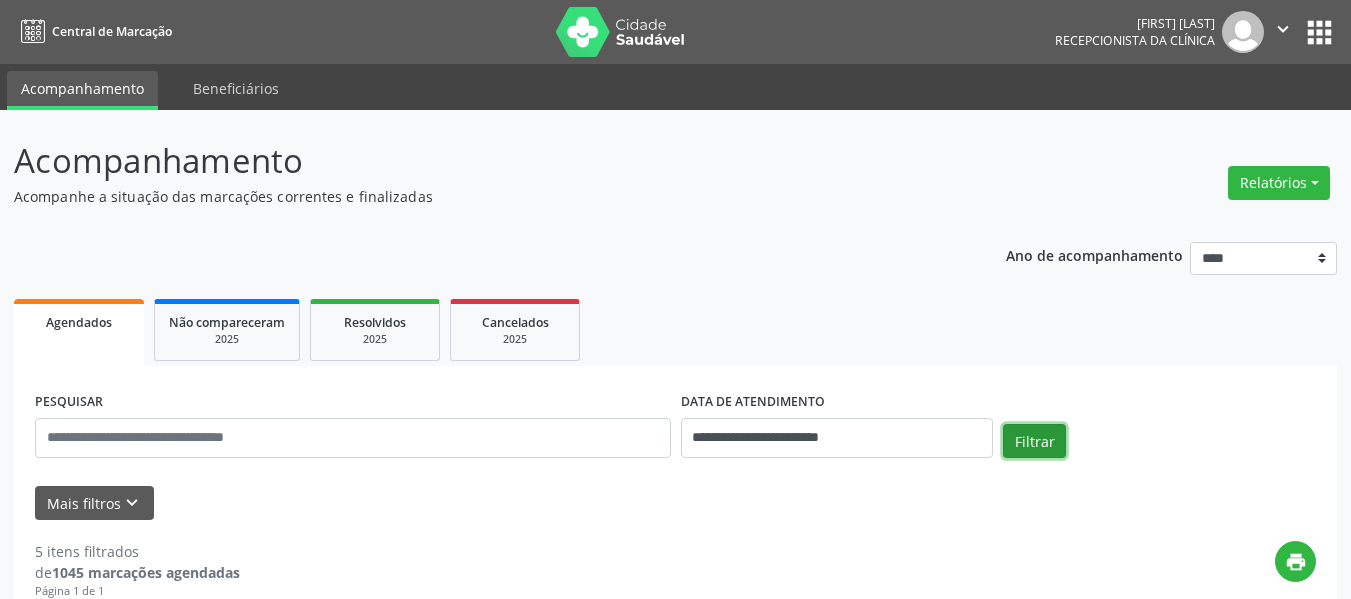 click on "Filtrar" at bounding box center (1034, 441) 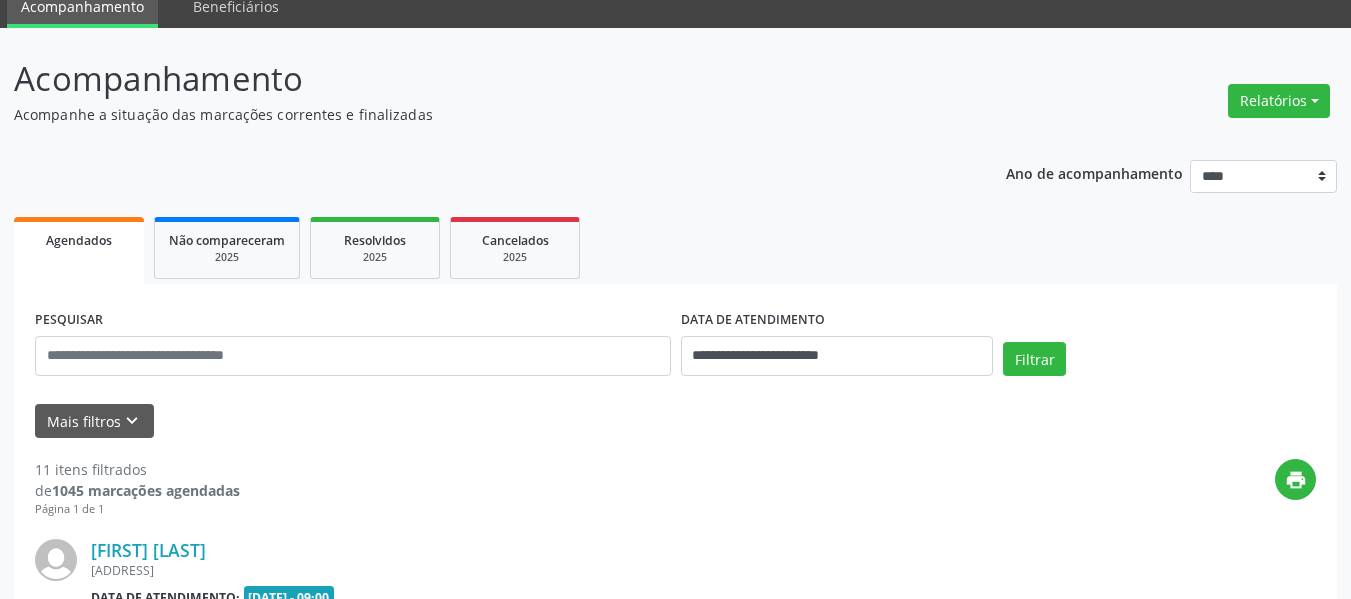 scroll, scrollTop: 0, scrollLeft: 0, axis: both 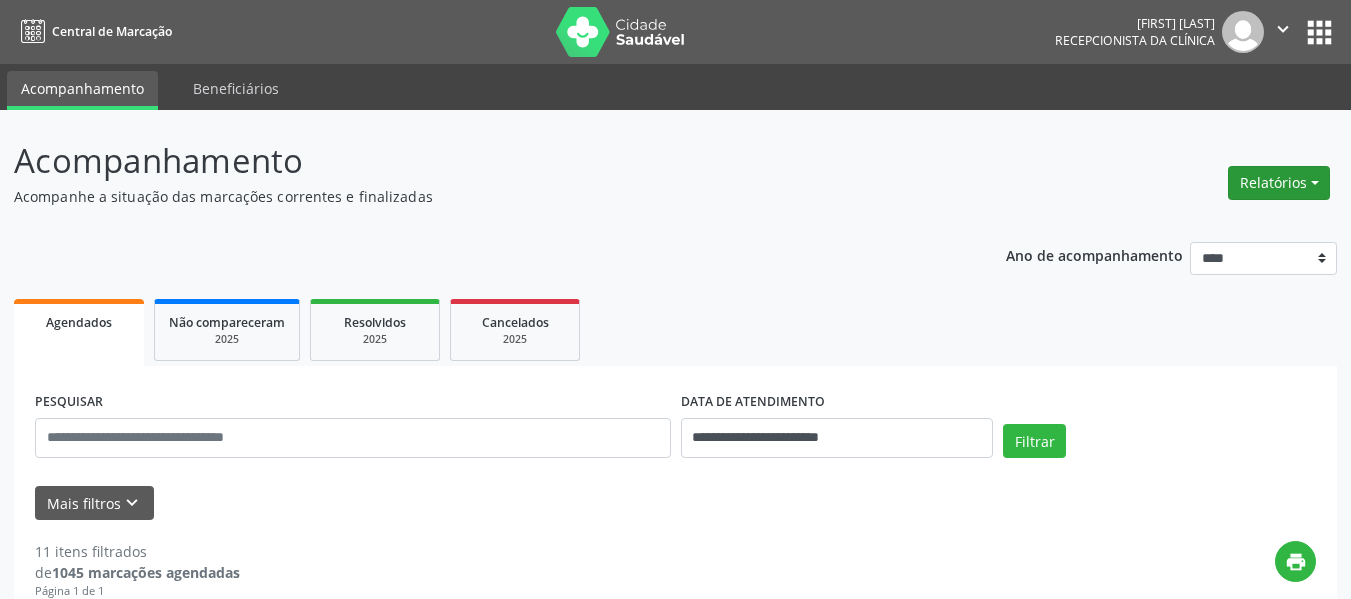 click on "Relatórios" at bounding box center (1279, 183) 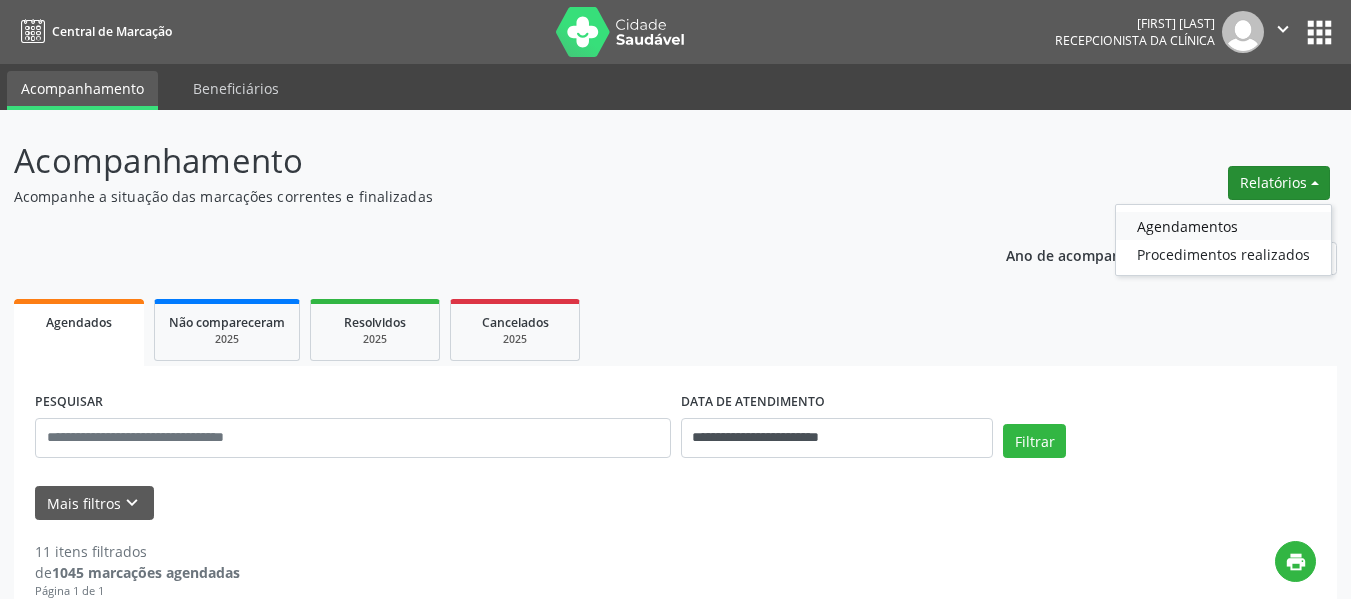 click on "Agendamentos" at bounding box center (1223, 226) 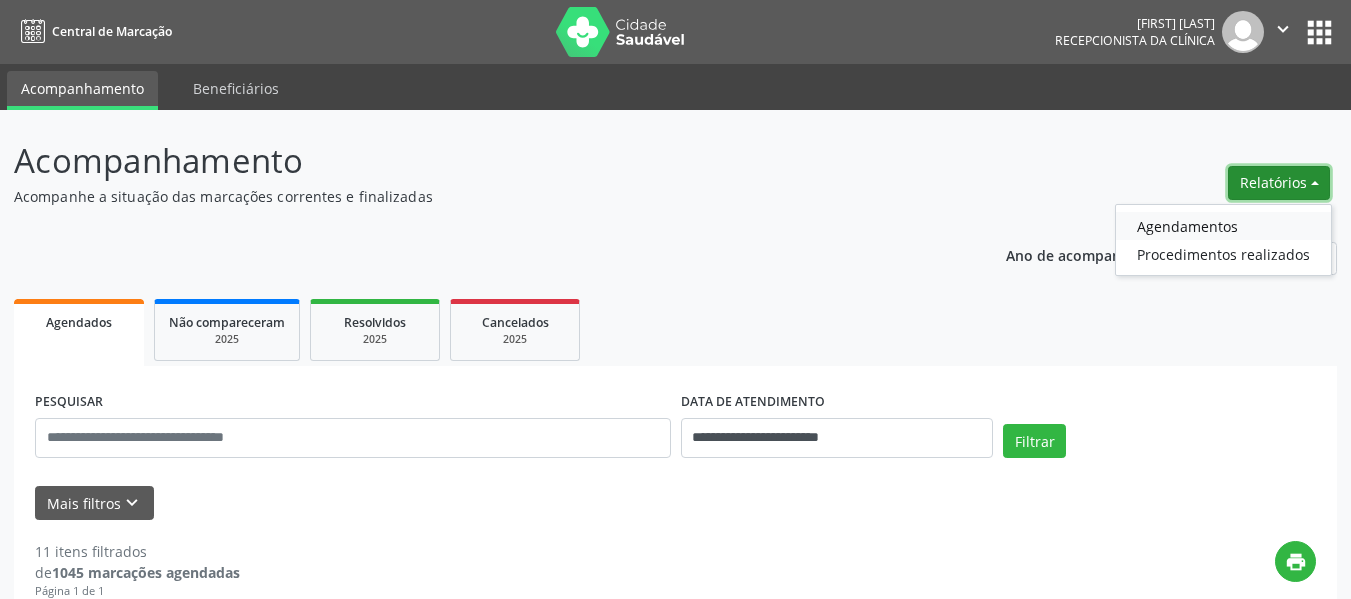 select on "*" 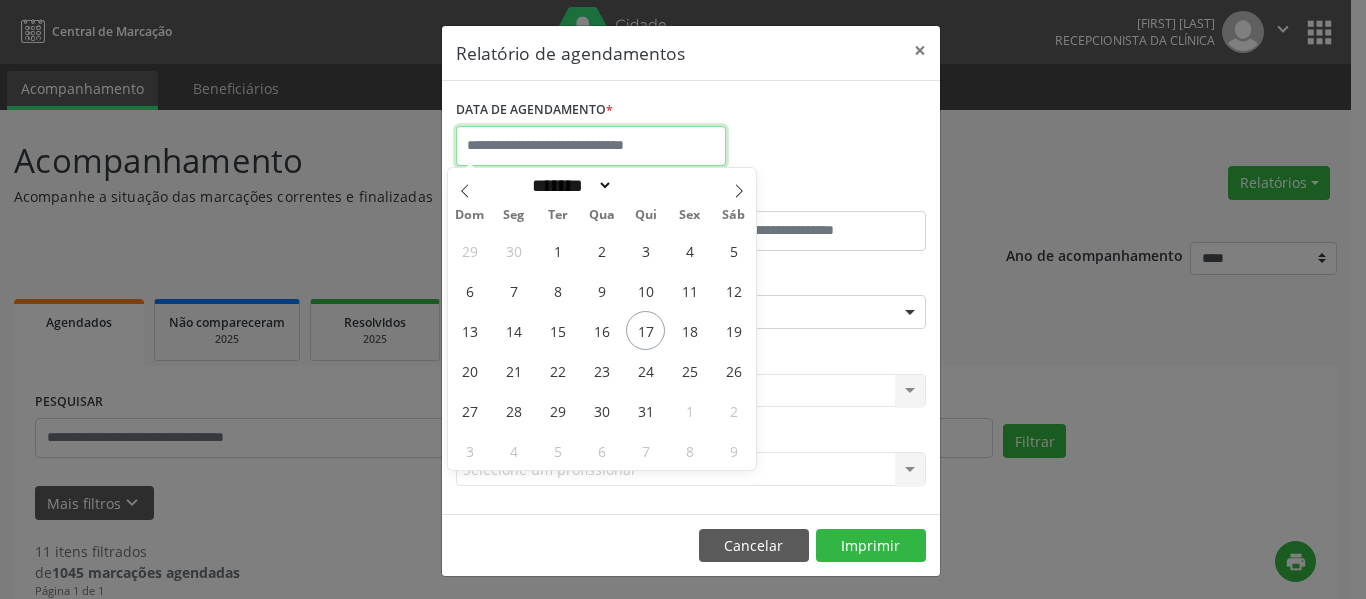 click at bounding box center (591, 146) 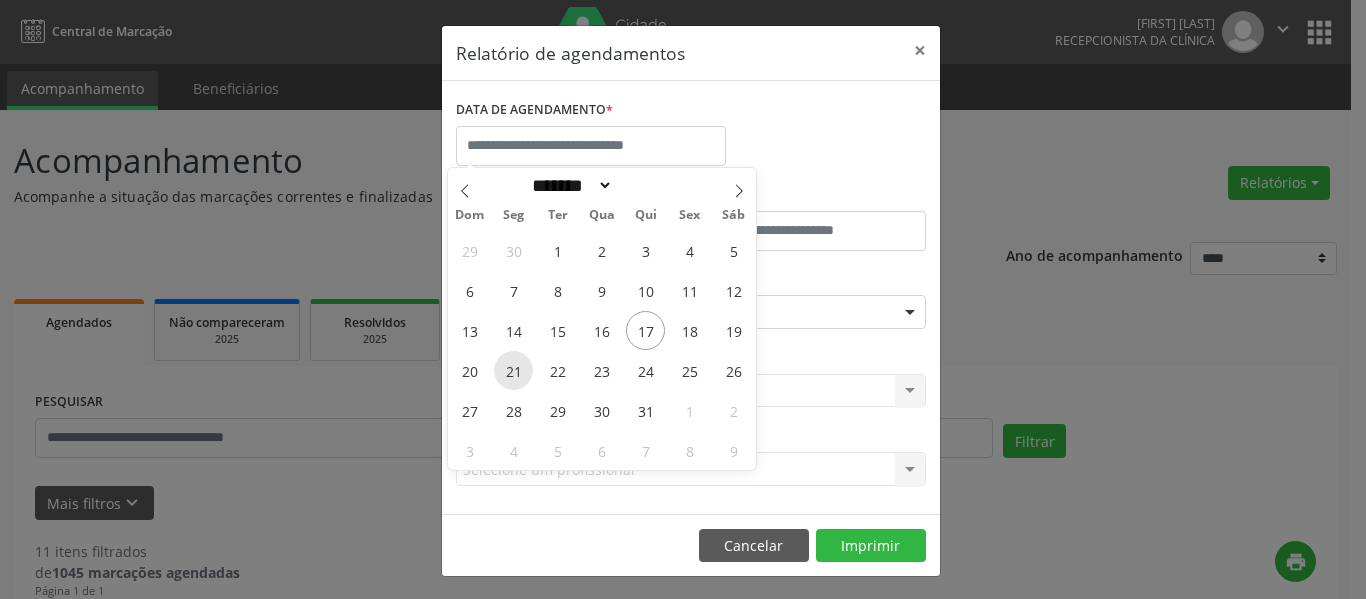 click on "21" at bounding box center (513, 370) 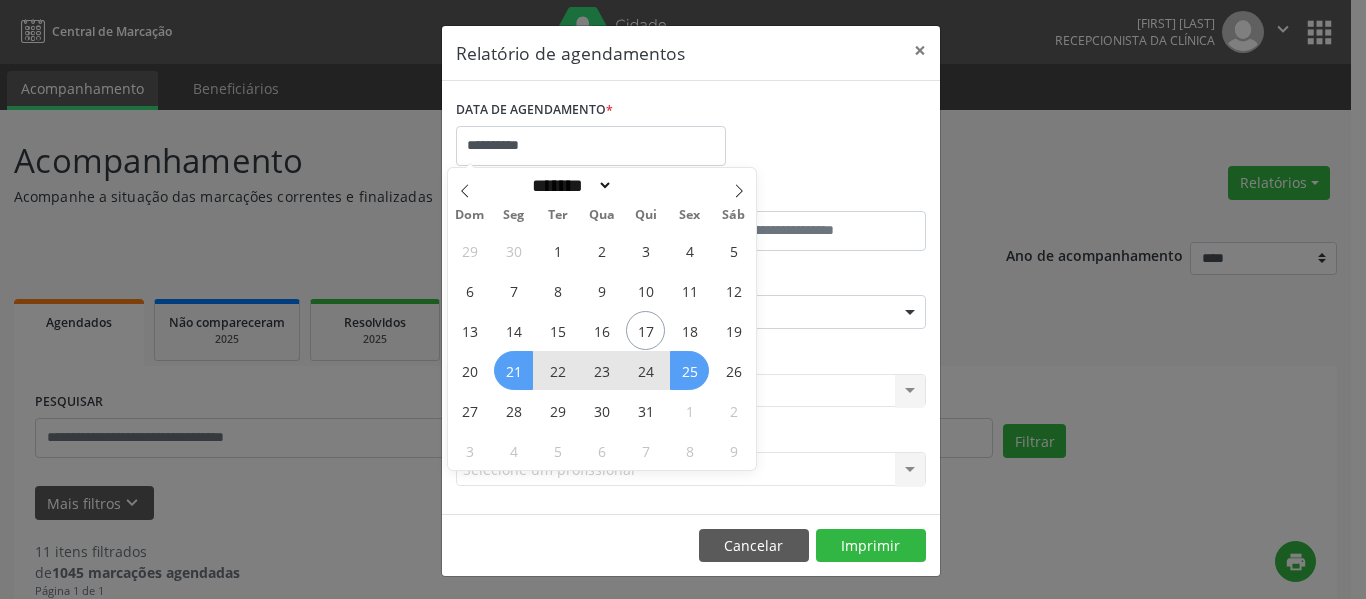 click on "25" at bounding box center (689, 370) 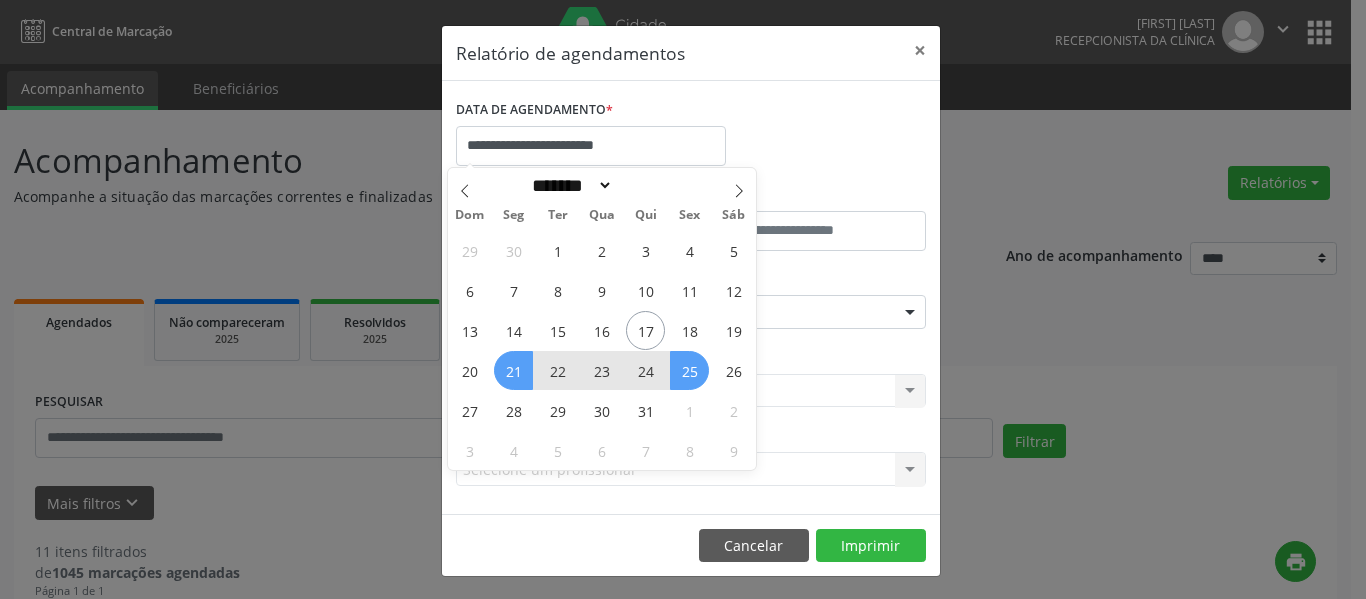 select on "*" 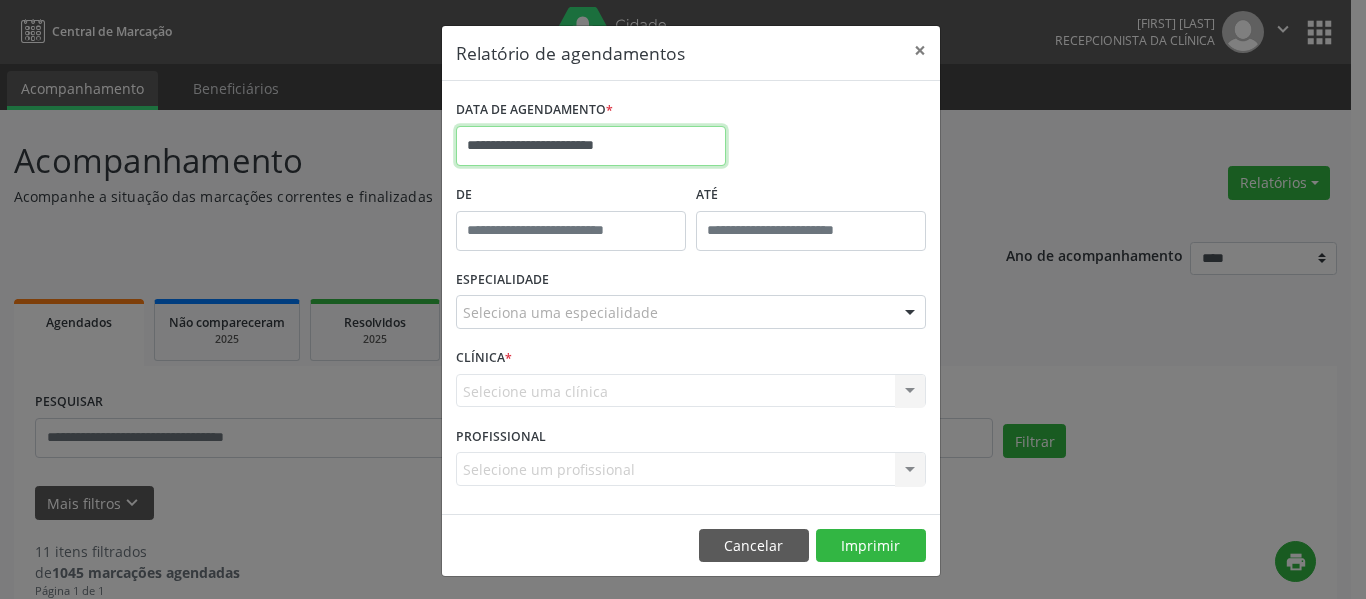 click on "**********" at bounding box center (591, 146) 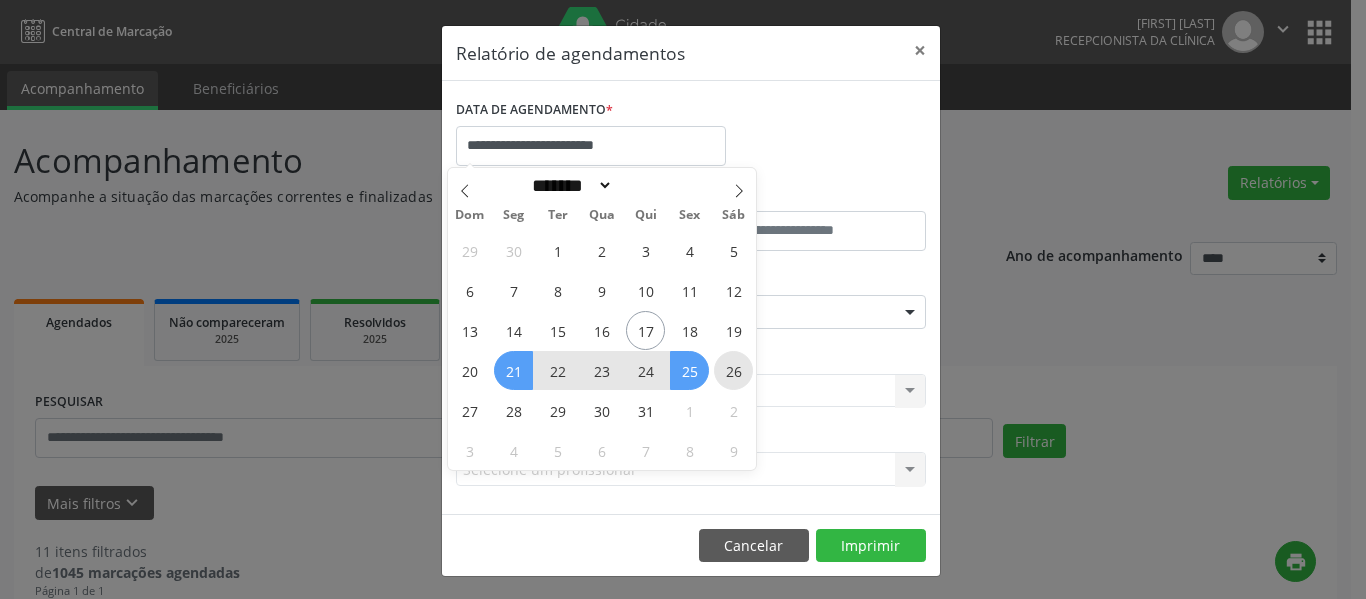 click on "26" at bounding box center [733, 370] 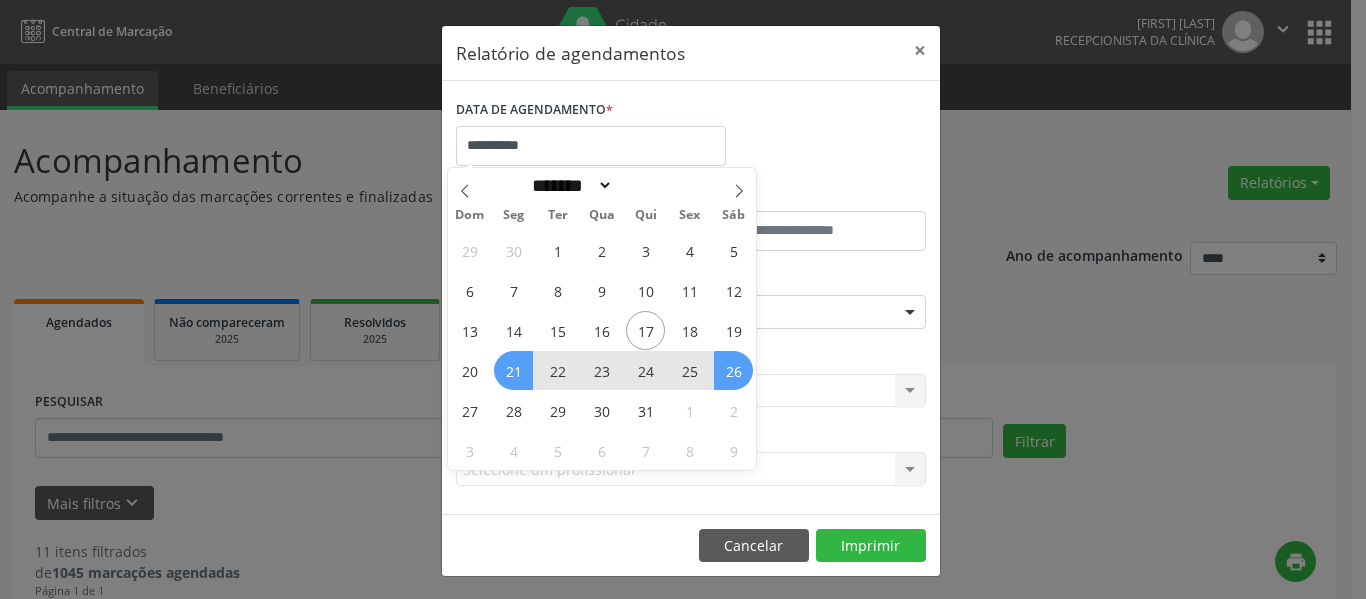 click on "21" at bounding box center (513, 370) 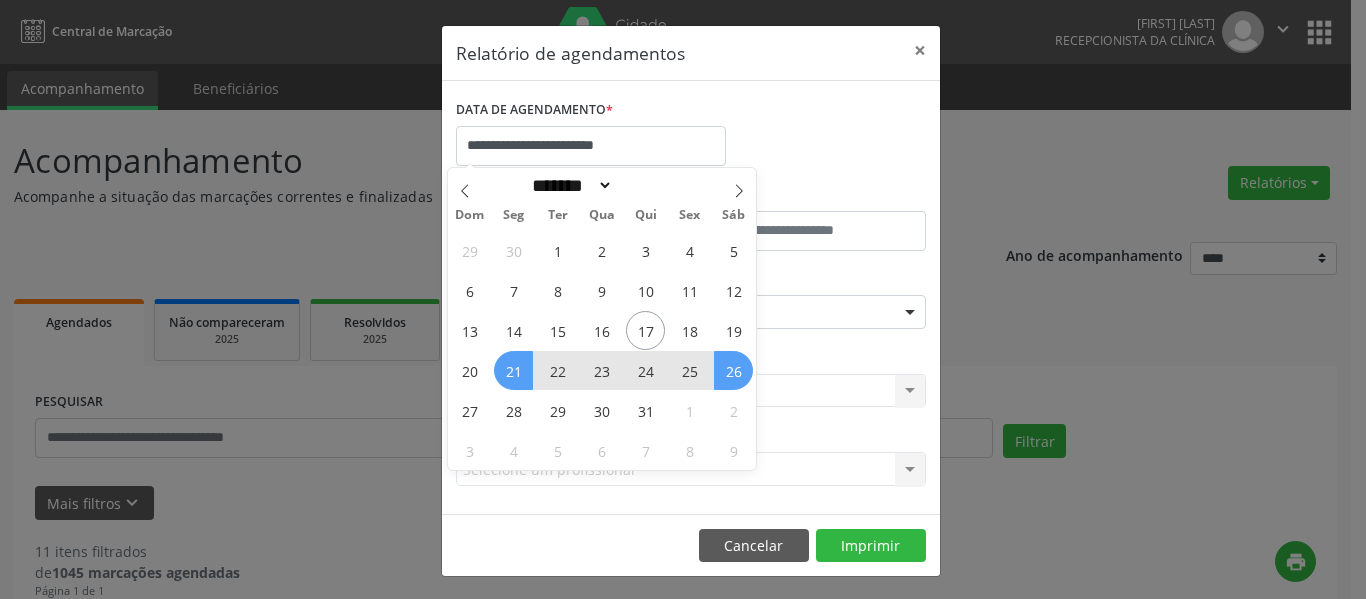select on "*" 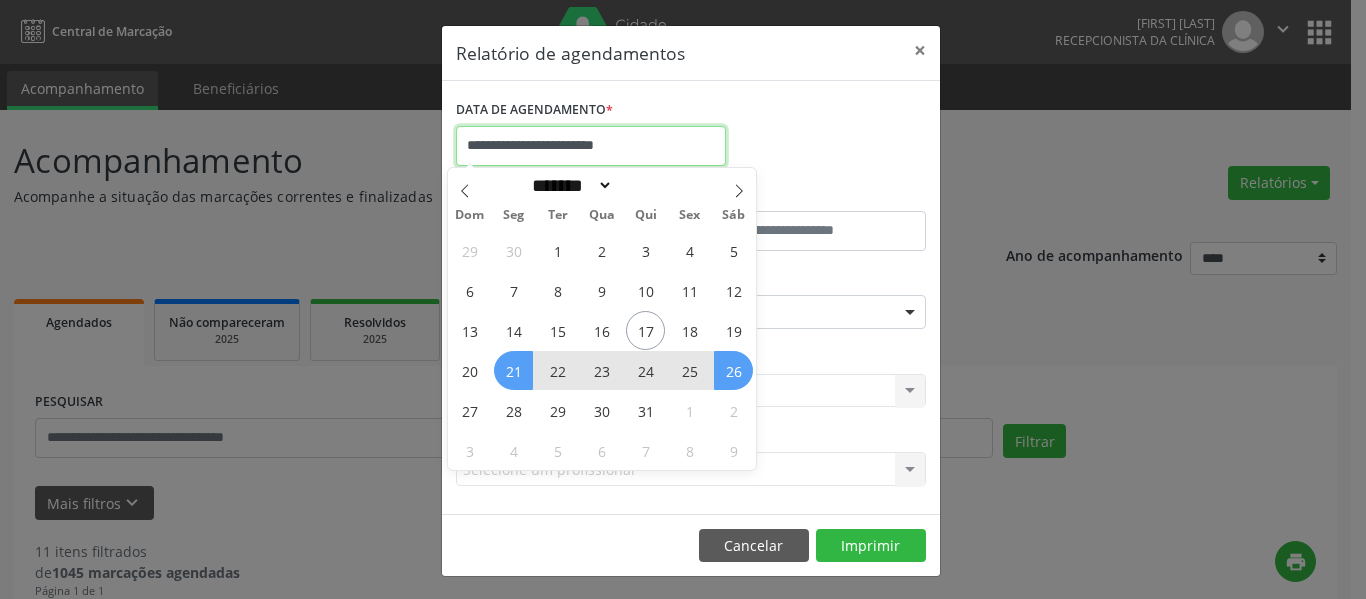 click on "**********" at bounding box center (591, 146) 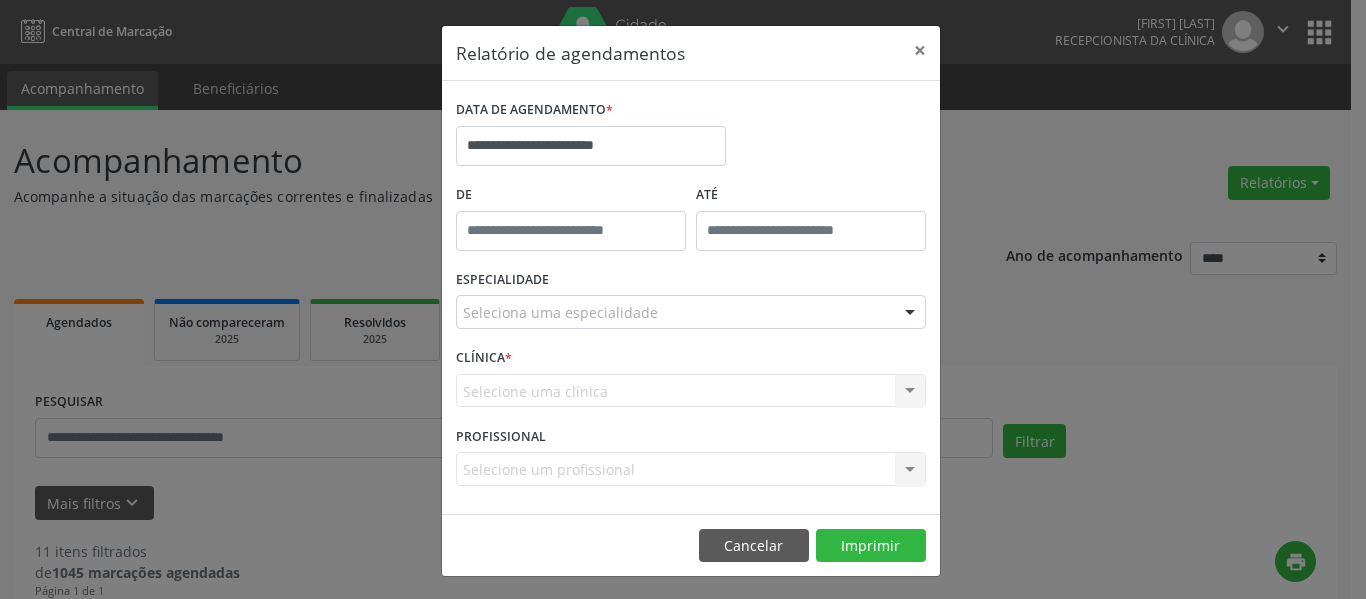 click on "**********" at bounding box center (691, 137) 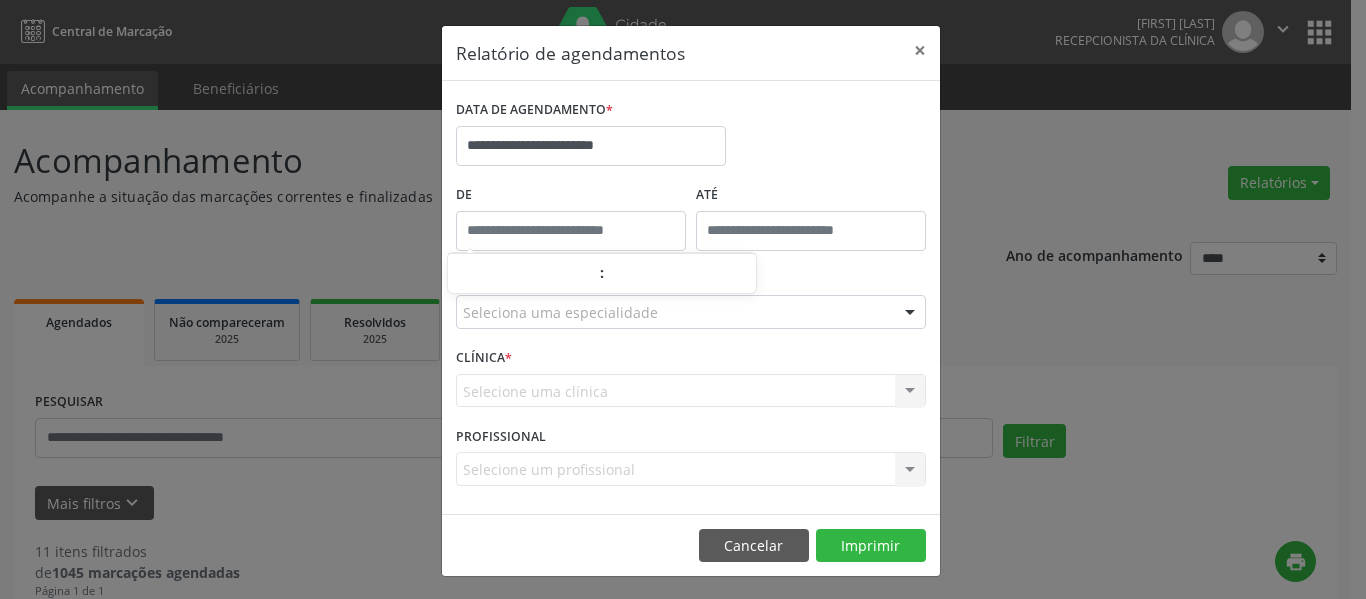 type on "*****" 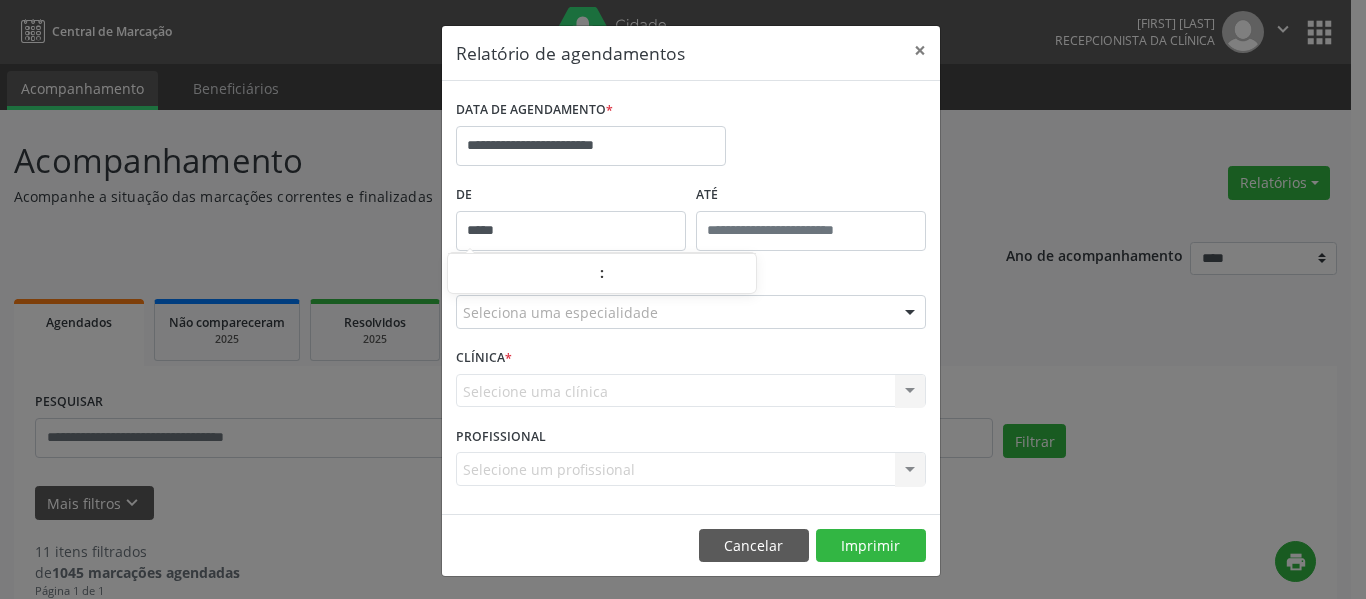 click on "*****" at bounding box center (571, 231) 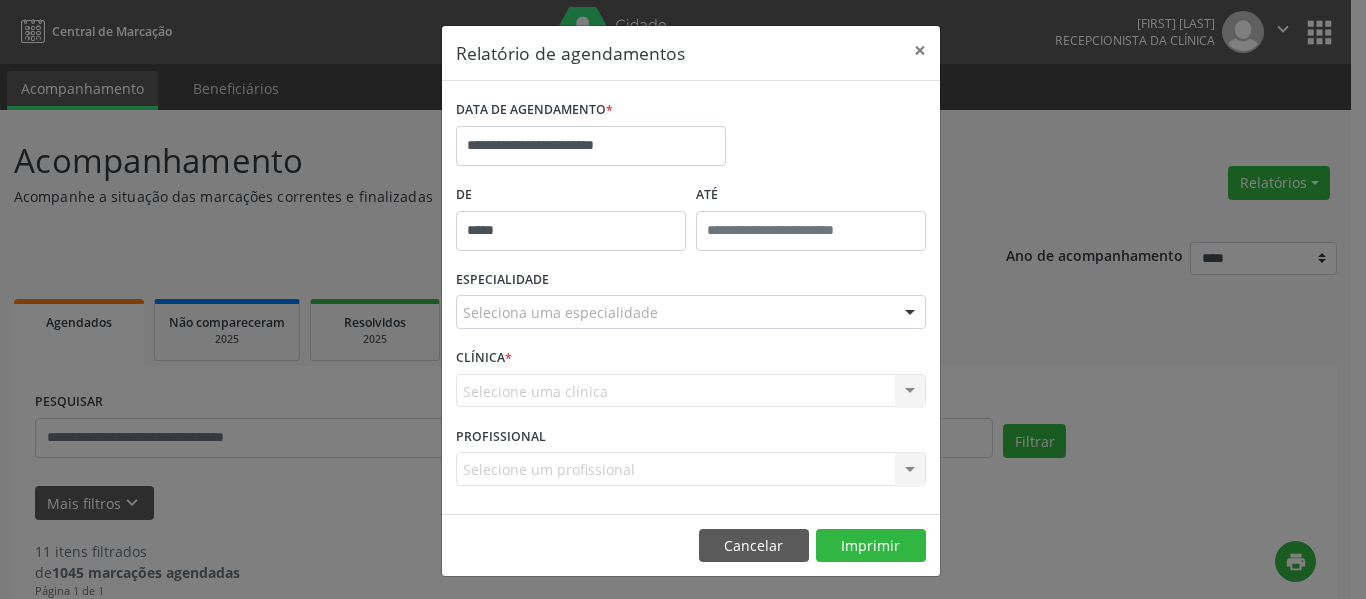 click on "**********" at bounding box center (691, 137) 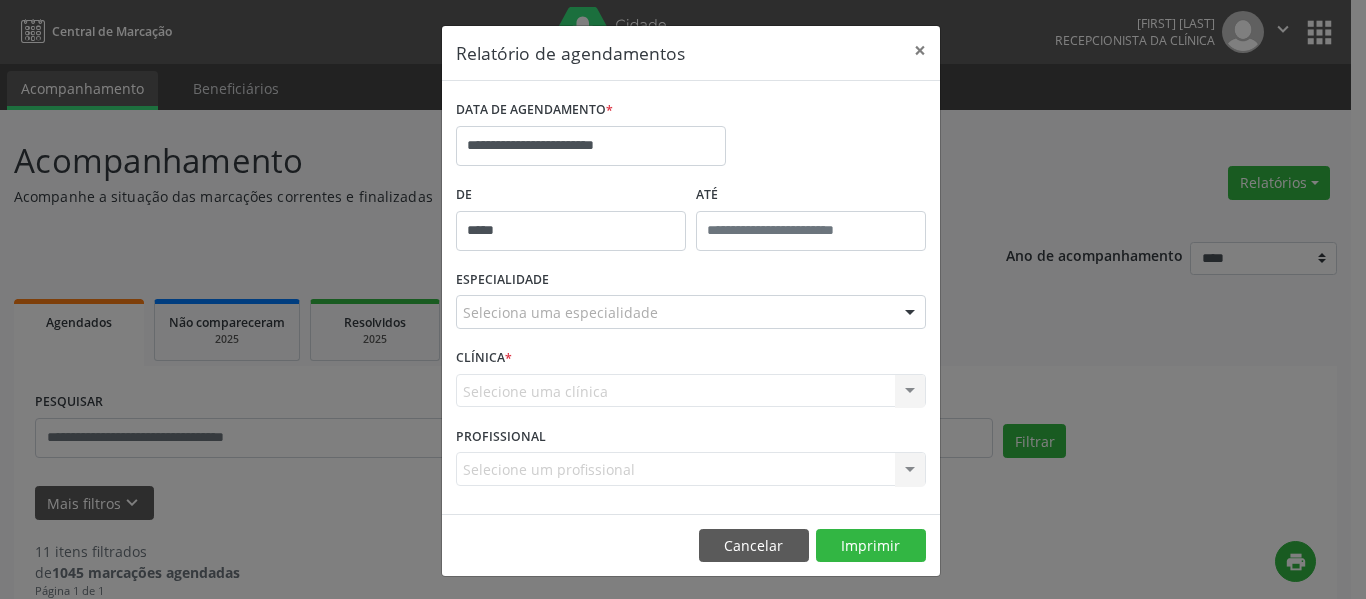 click on "*****" at bounding box center [571, 231] 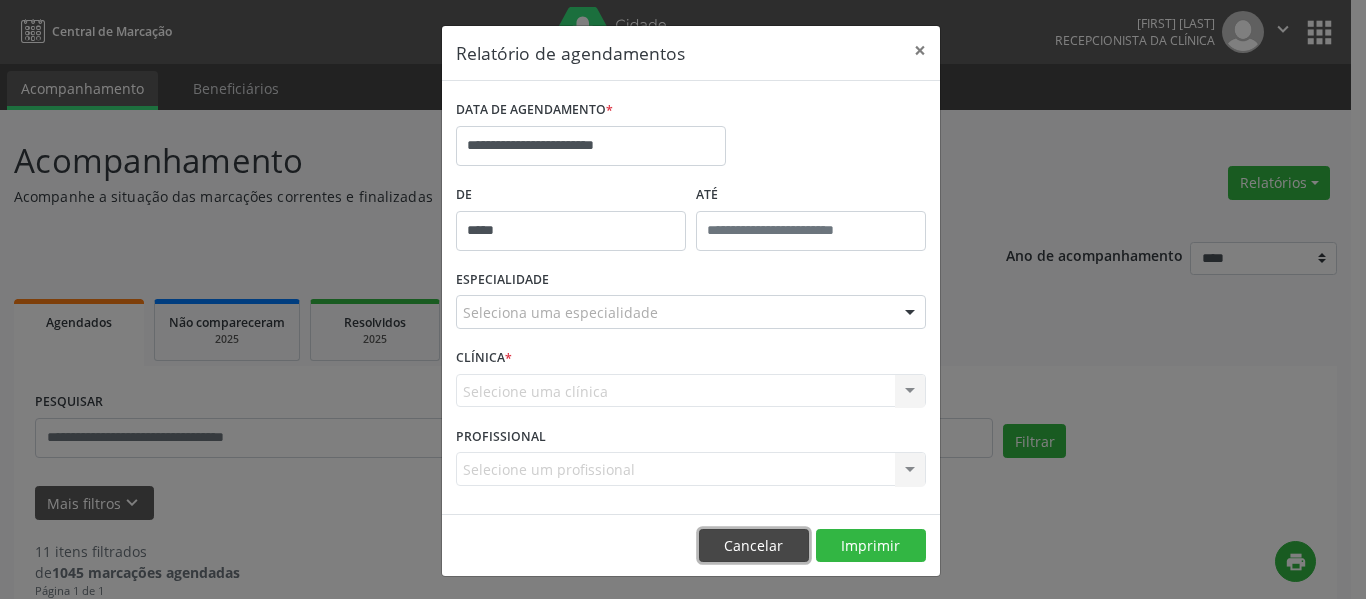 click on "Cancelar" at bounding box center (754, 546) 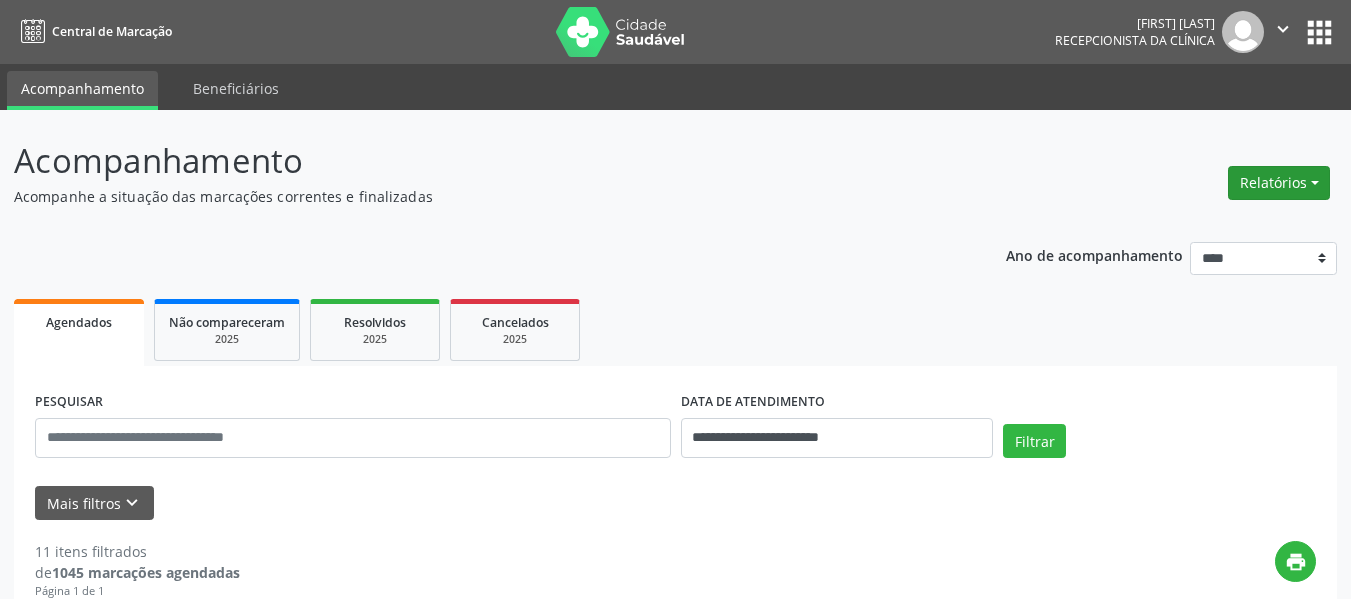 click on "Relatórios" at bounding box center (1279, 183) 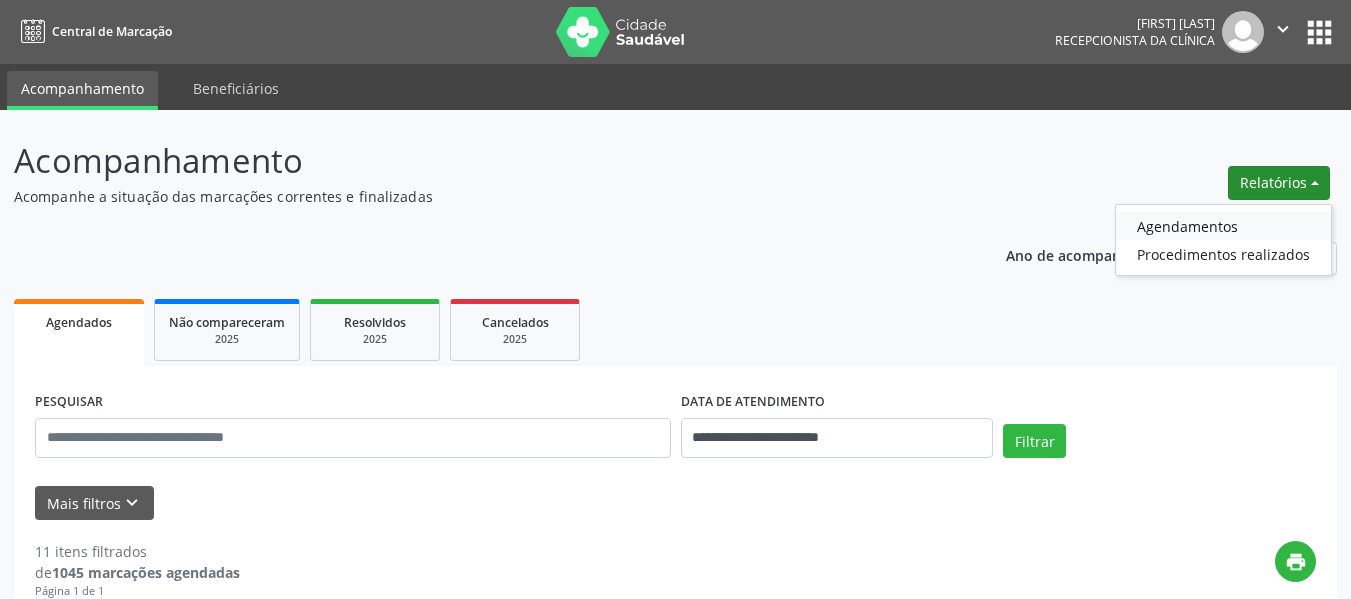 click on "Agendamentos" at bounding box center (1223, 226) 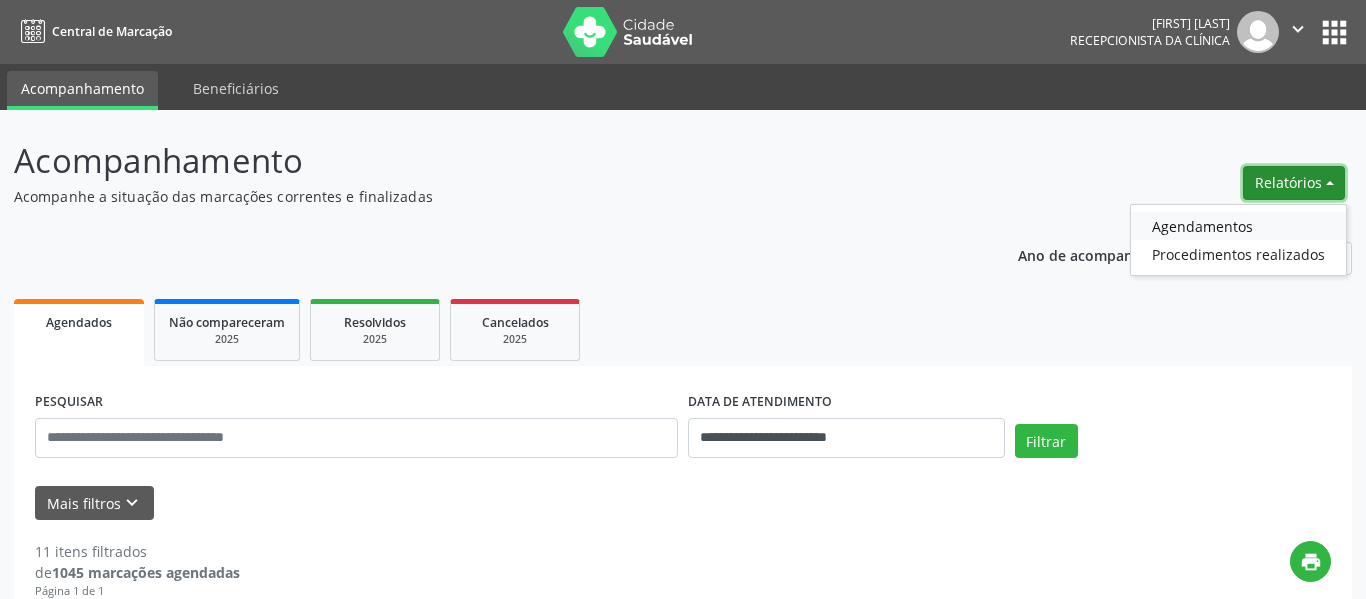 select on "*" 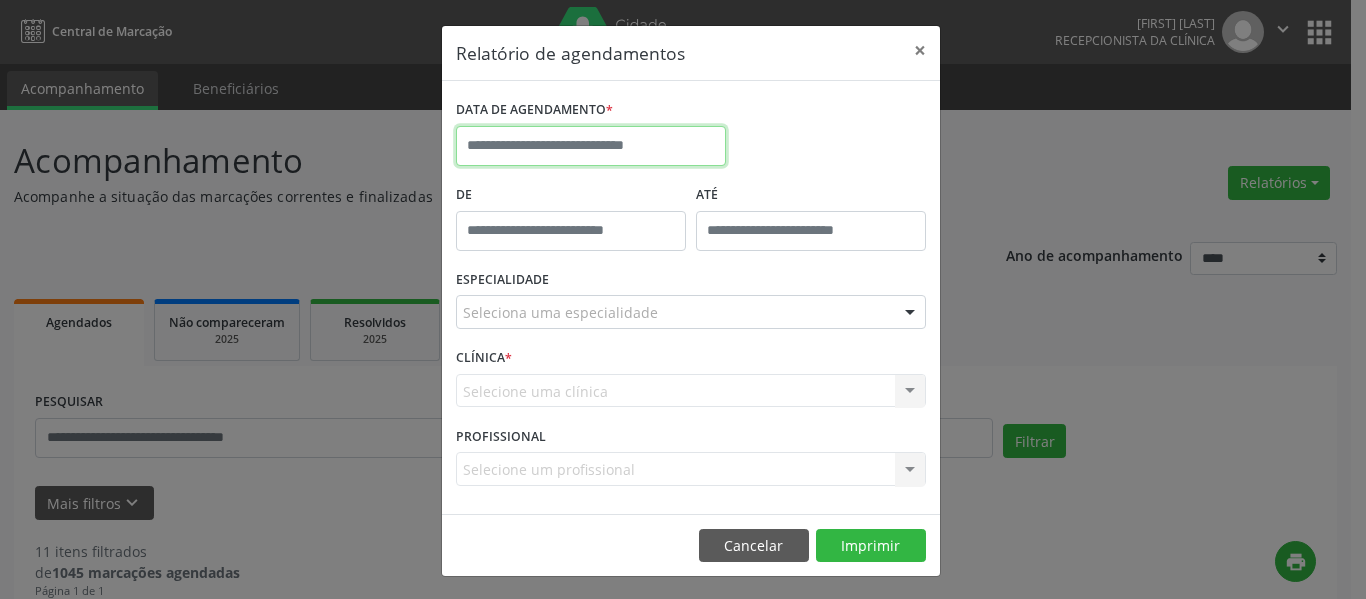 click at bounding box center (591, 146) 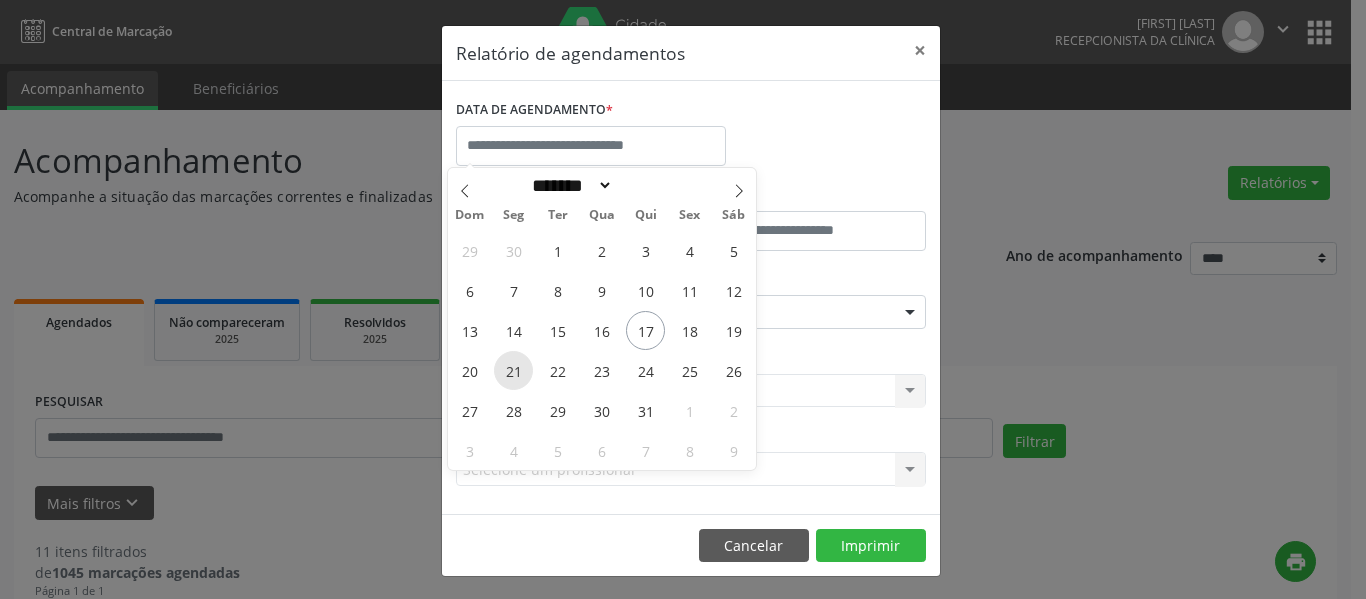 click on "21" at bounding box center (513, 370) 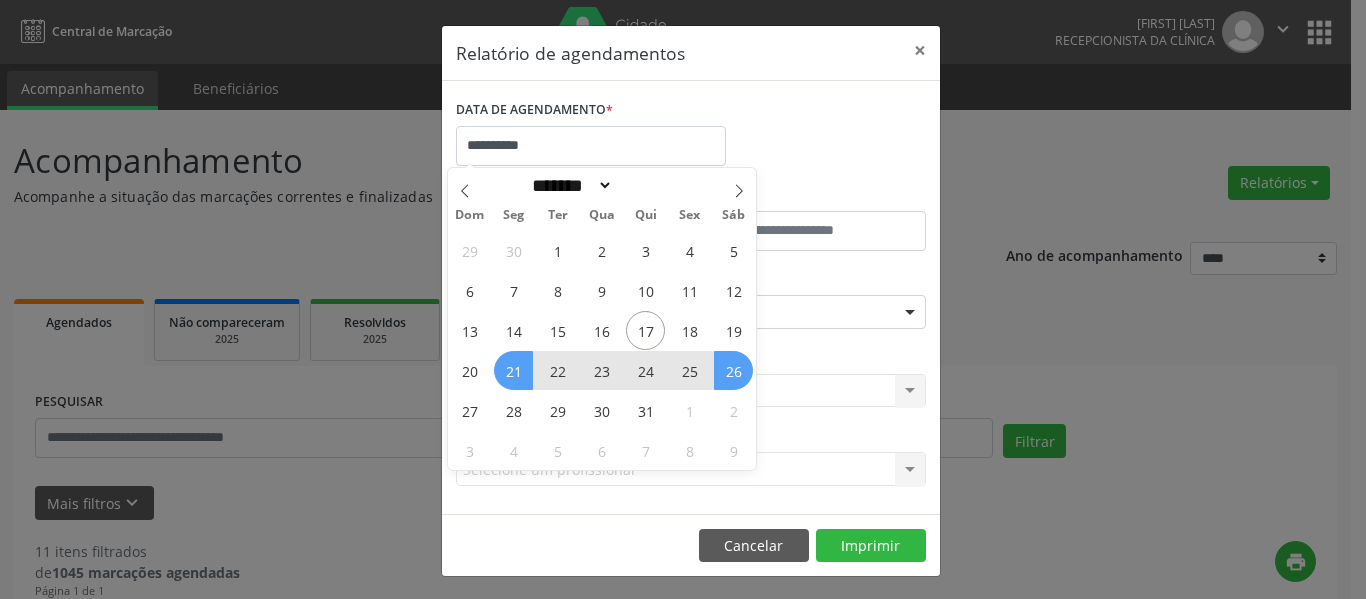 click on "26" at bounding box center (733, 370) 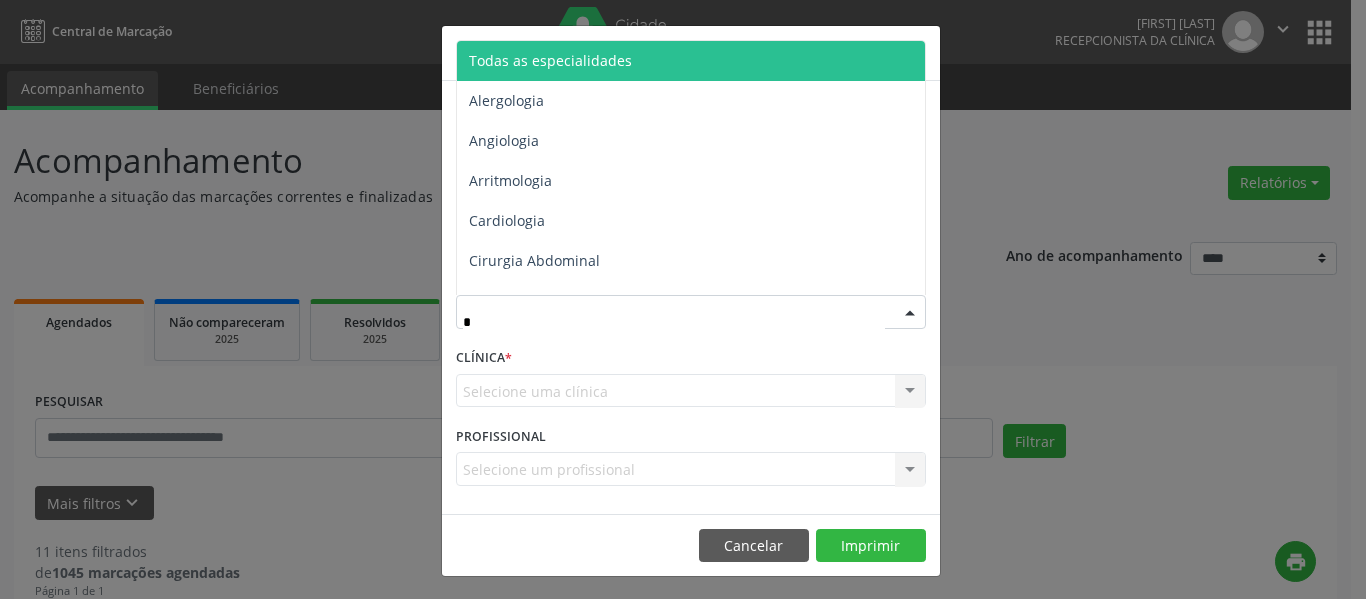 type on "**" 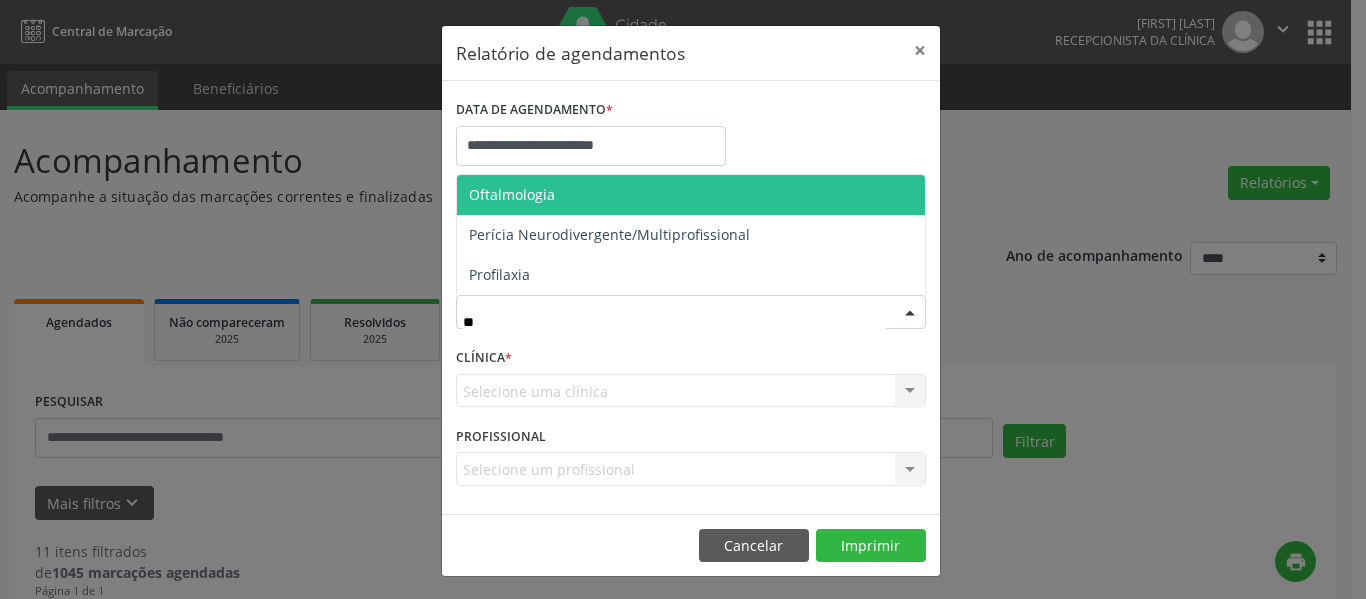 click on "Oftalmologia" at bounding box center (512, 194) 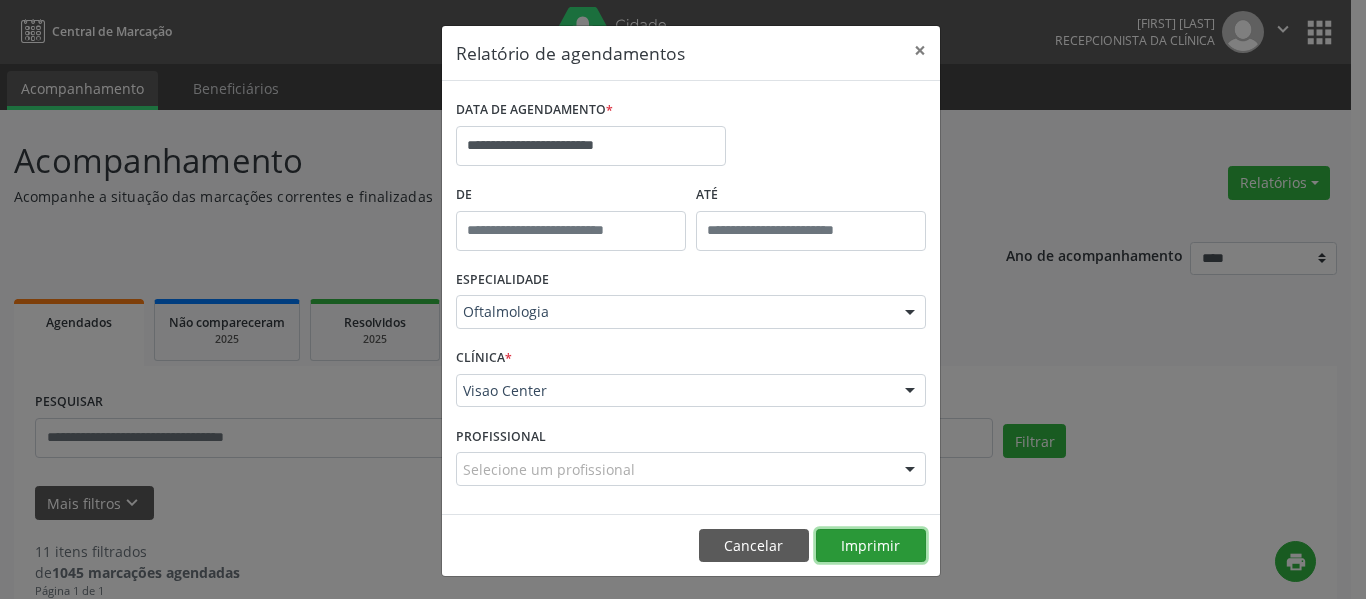click on "Imprimir" at bounding box center (871, 546) 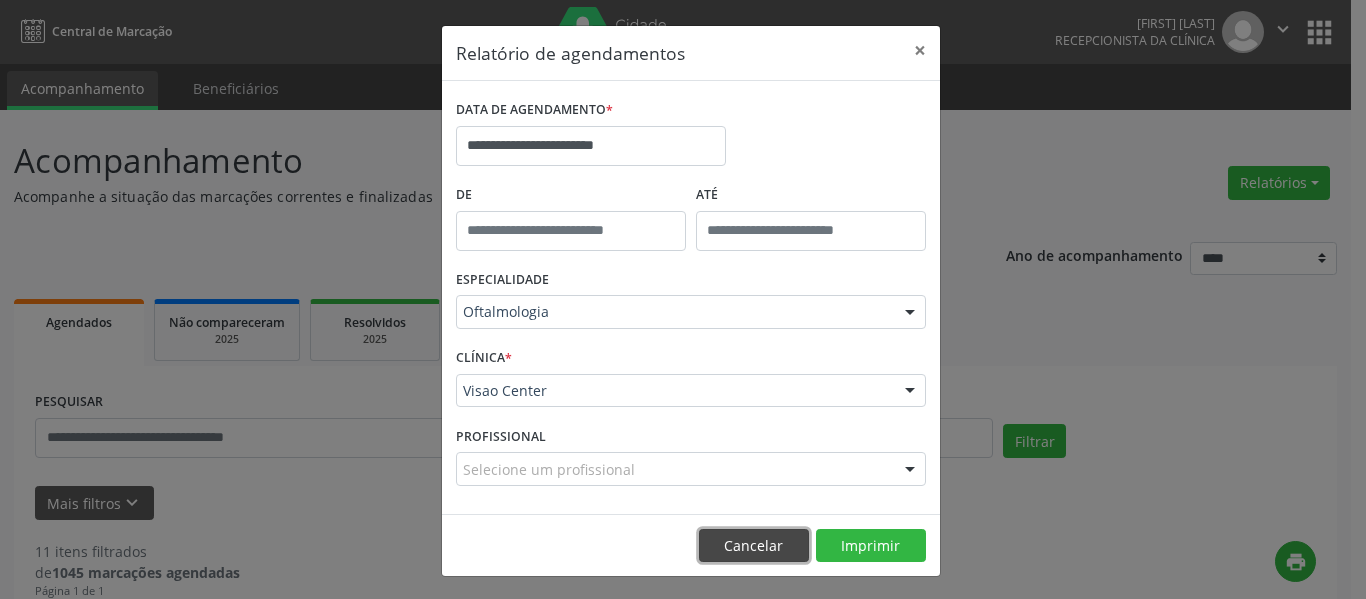 drag, startPoint x: 759, startPoint y: 540, endPoint x: 781, endPoint y: 519, distance: 30.413813 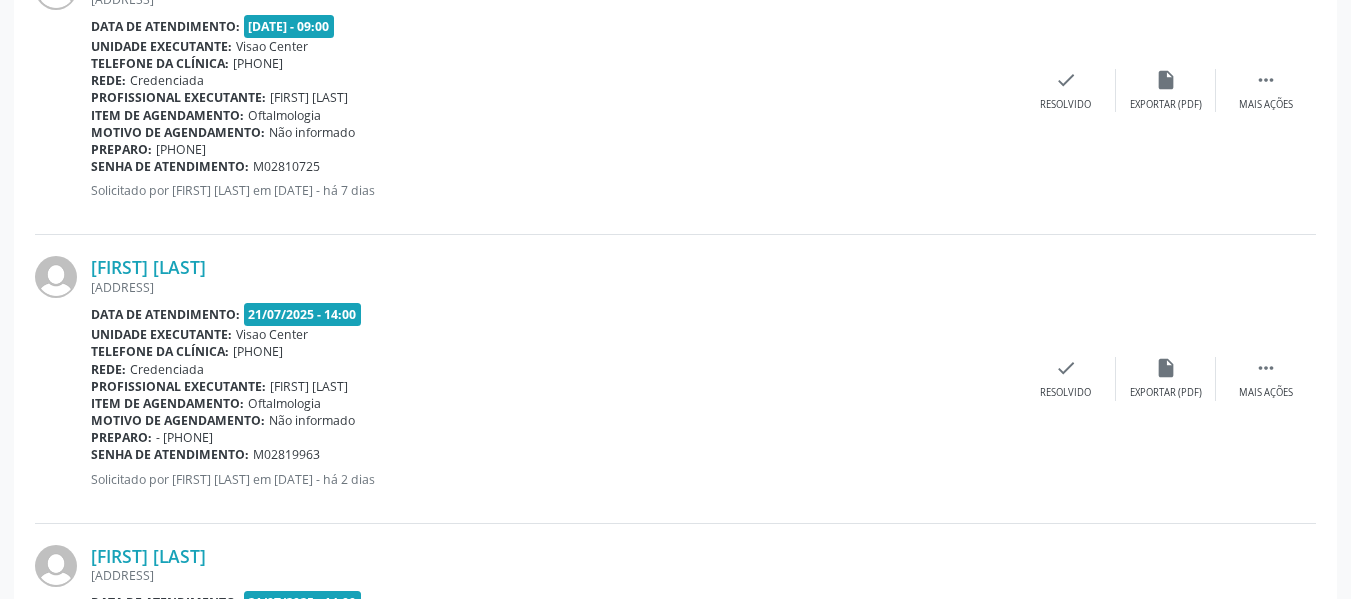 scroll, scrollTop: 700, scrollLeft: 0, axis: vertical 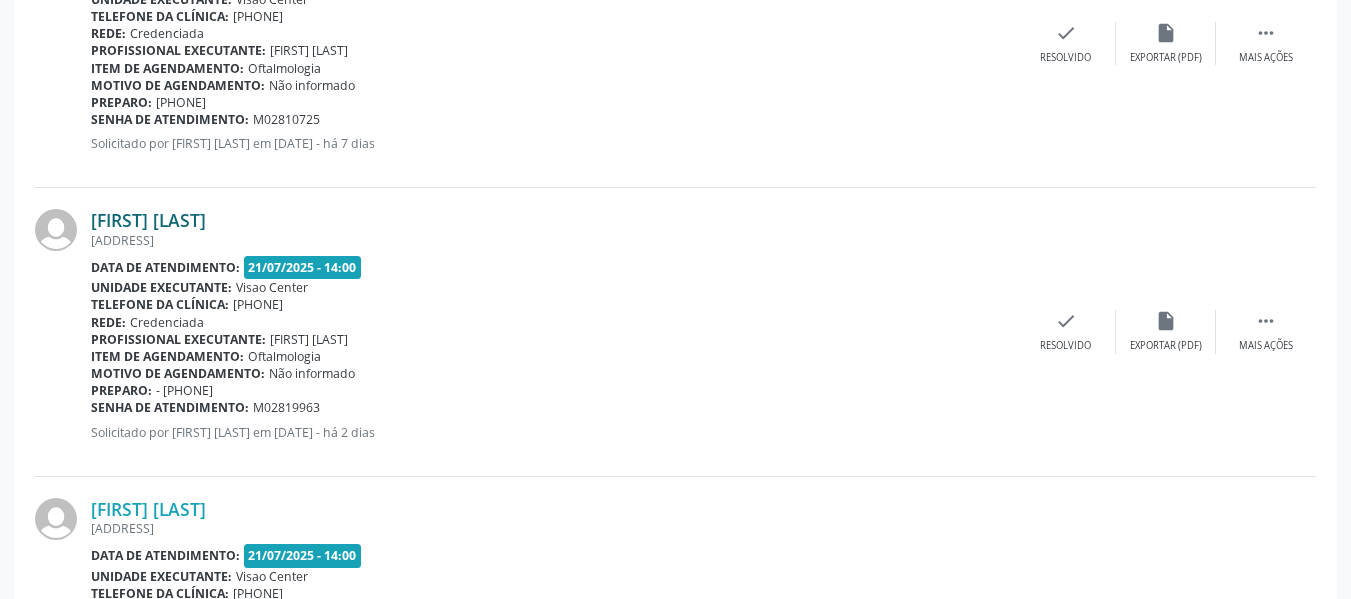 click on "[FIRST] [LAST]" at bounding box center (148, 220) 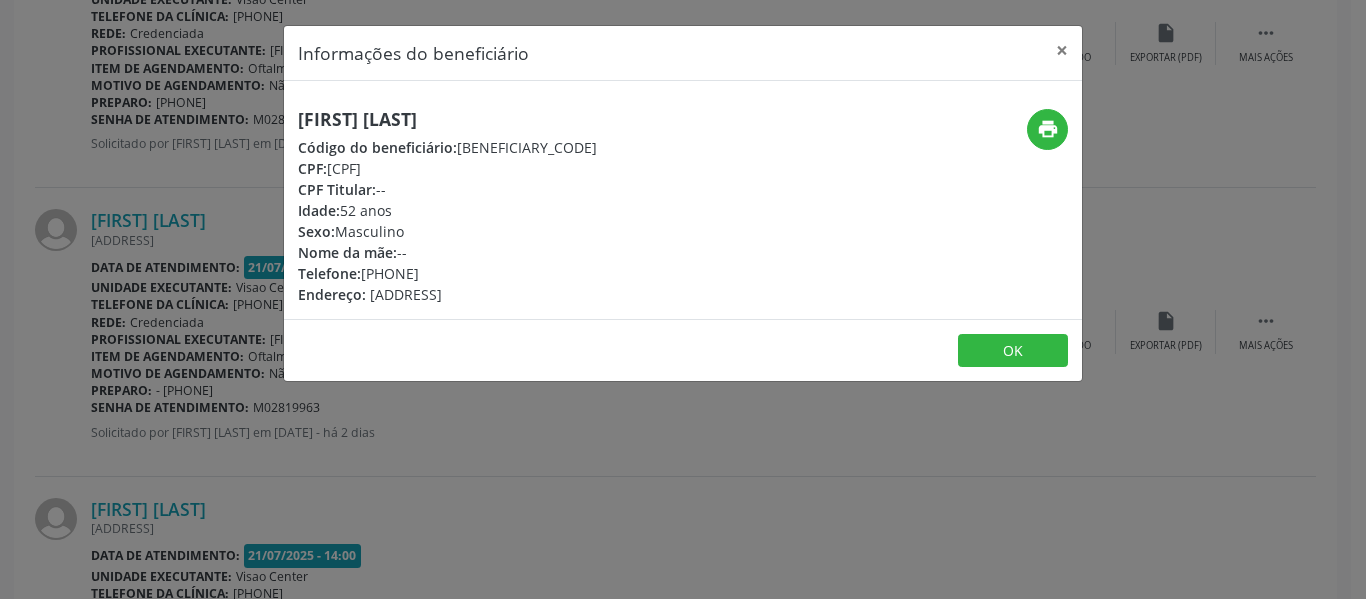 drag, startPoint x: 300, startPoint y: 148, endPoint x: 431, endPoint y: 162, distance: 131.74597 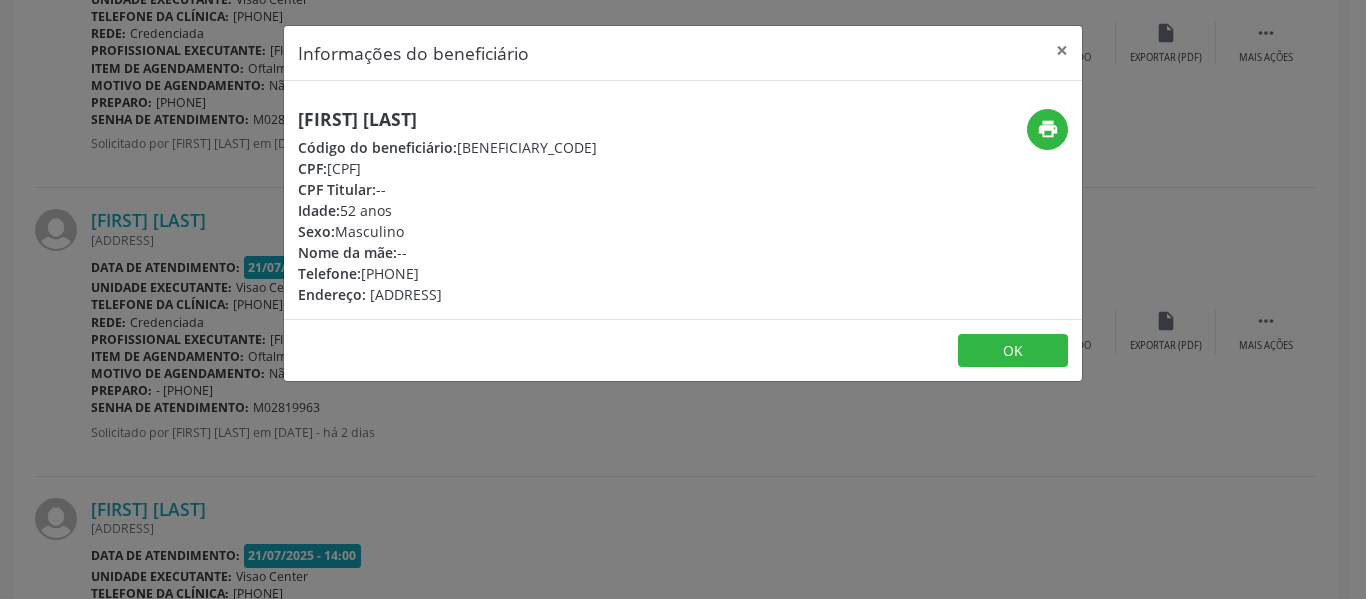 click on "Código do beneficiário:
[BENEFICIARY_CODE]" at bounding box center (447, 147) 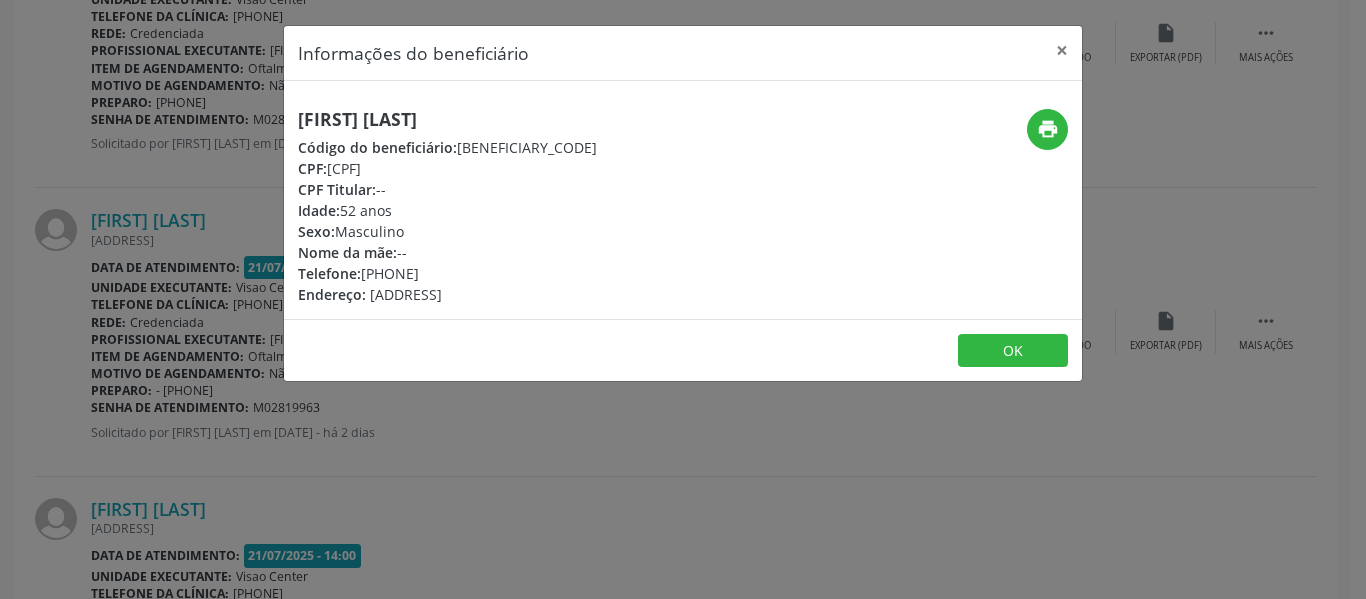drag, startPoint x: 333, startPoint y: 173, endPoint x: 429, endPoint y: 168, distance: 96.13012 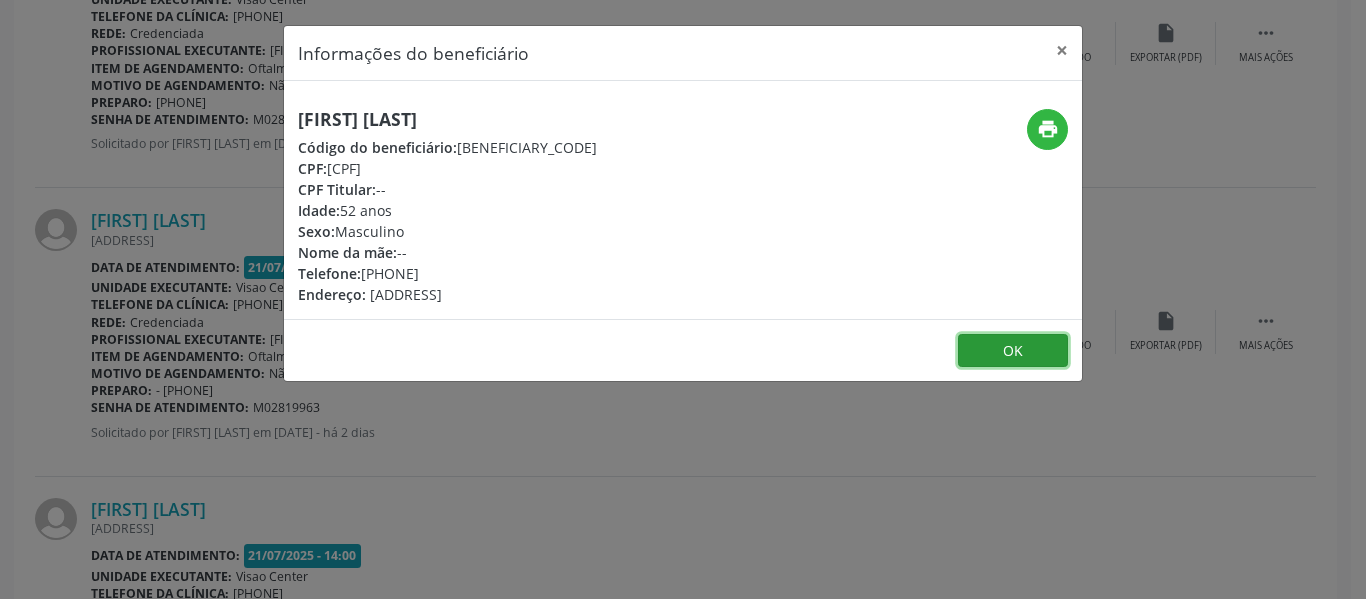 click on "OK" at bounding box center [1013, 351] 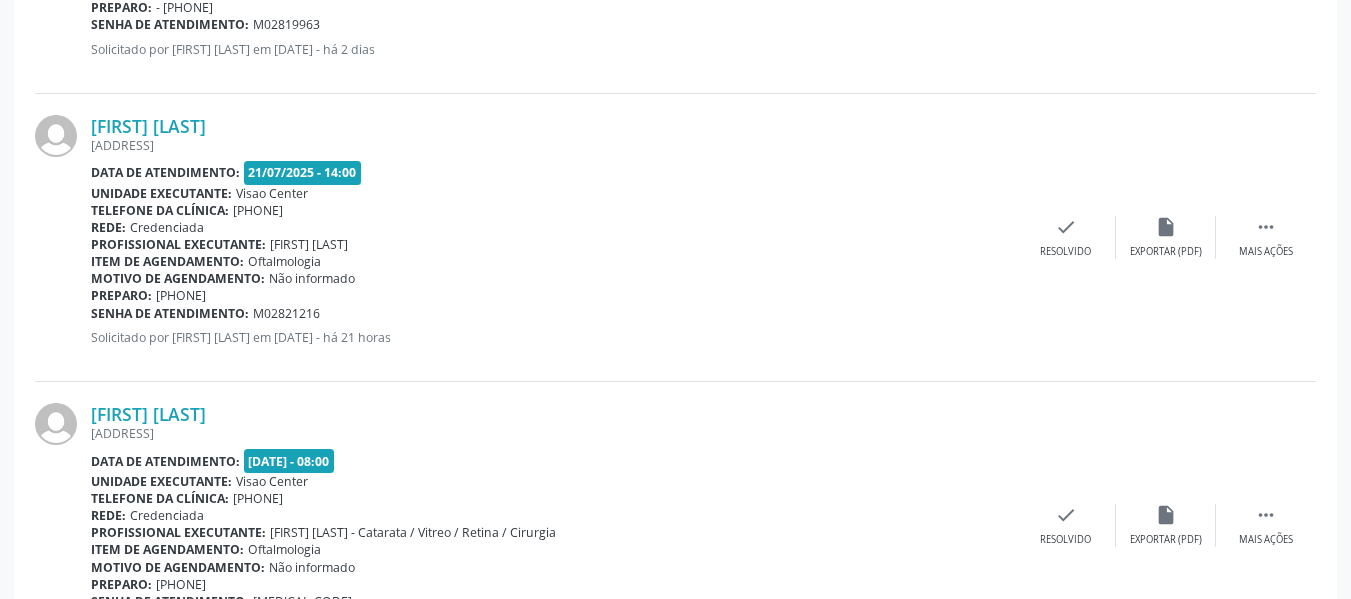 scroll, scrollTop: 1100, scrollLeft: 0, axis: vertical 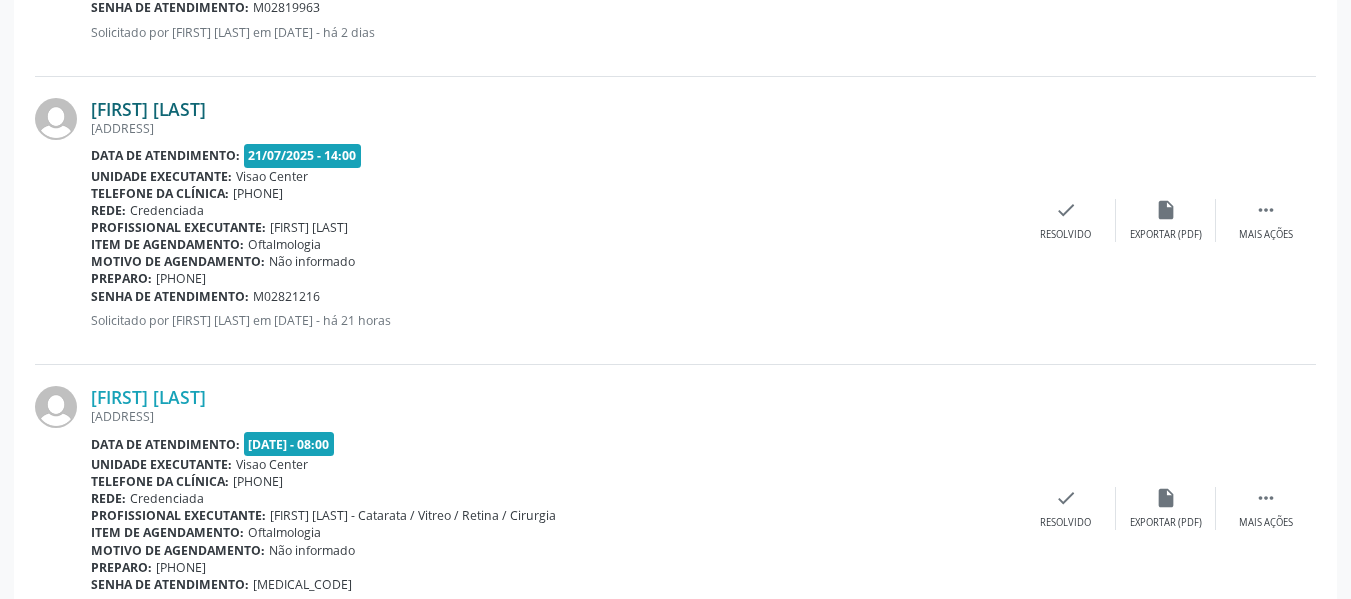 click on "[FIRST] [LAST]" at bounding box center [148, 109] 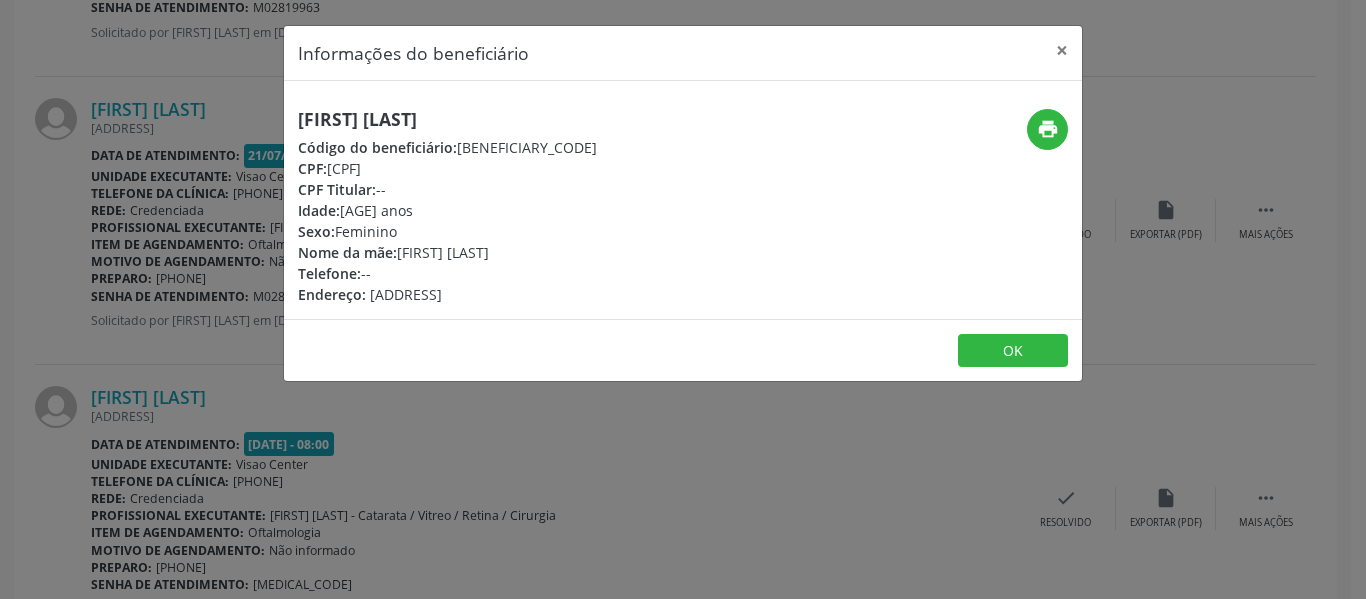 drag, startPoint x: 298, startPoint y: 146, endPoint x: 433, endPoint y: 162, distance: 135.94484 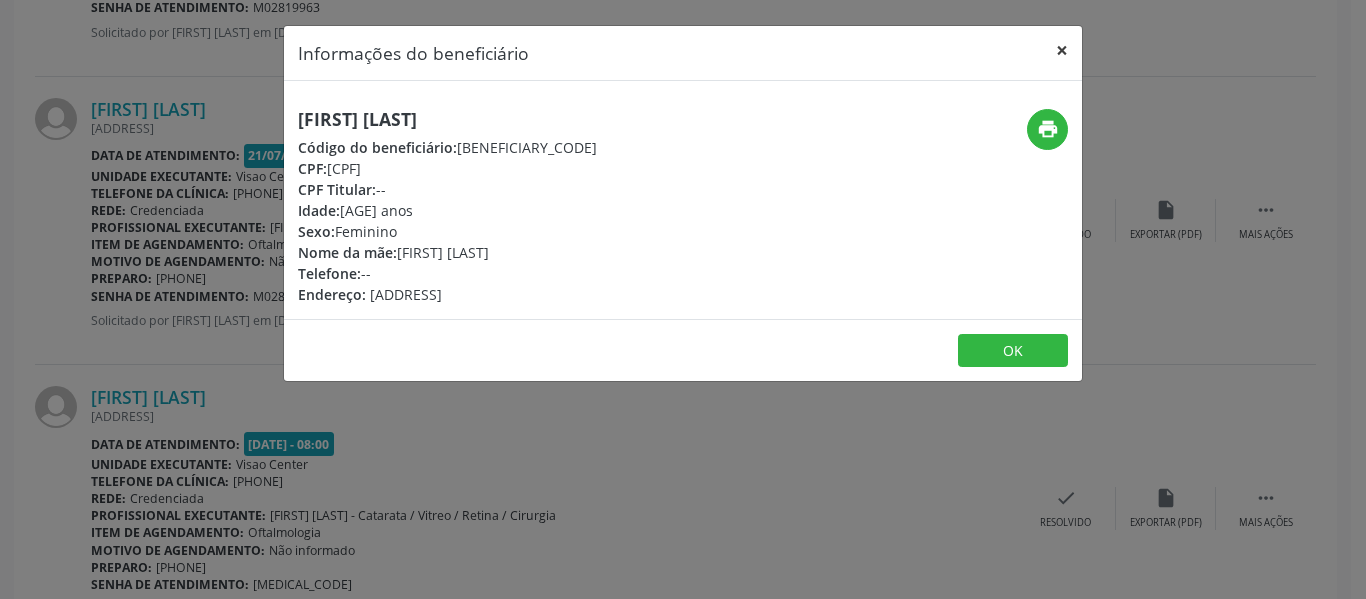 click on "×" at bounding box center (1062, 50) 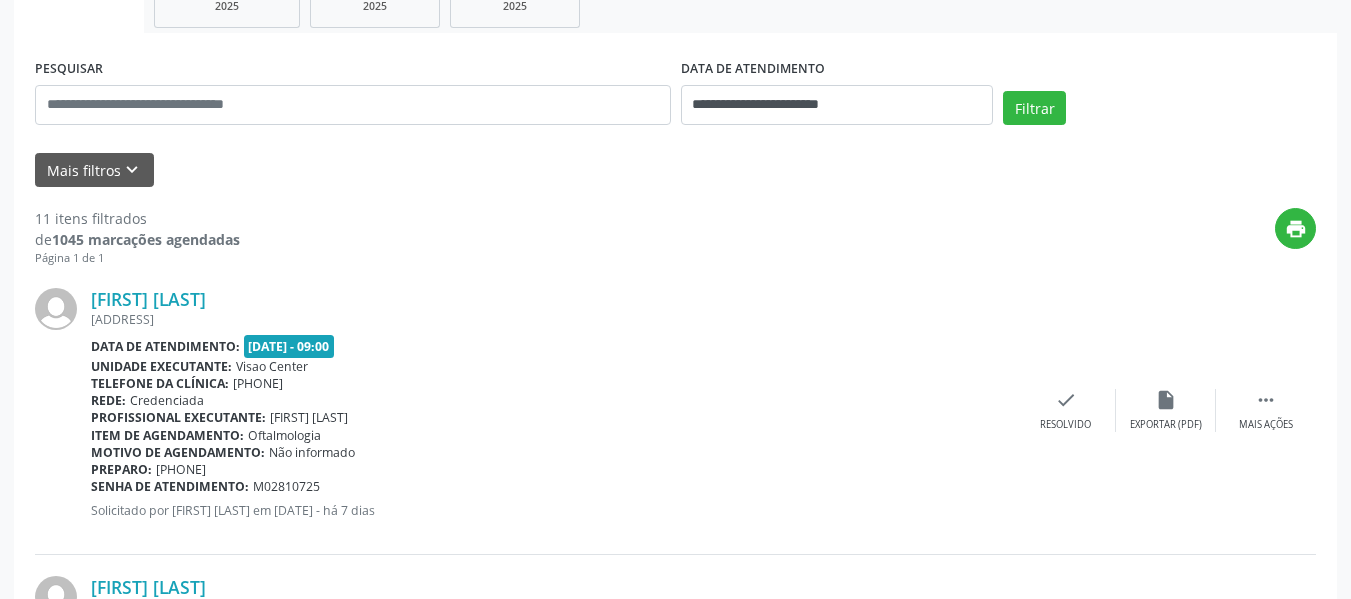 scroll, scrollTop: 306, scrollLeft: 0, axis: vertical 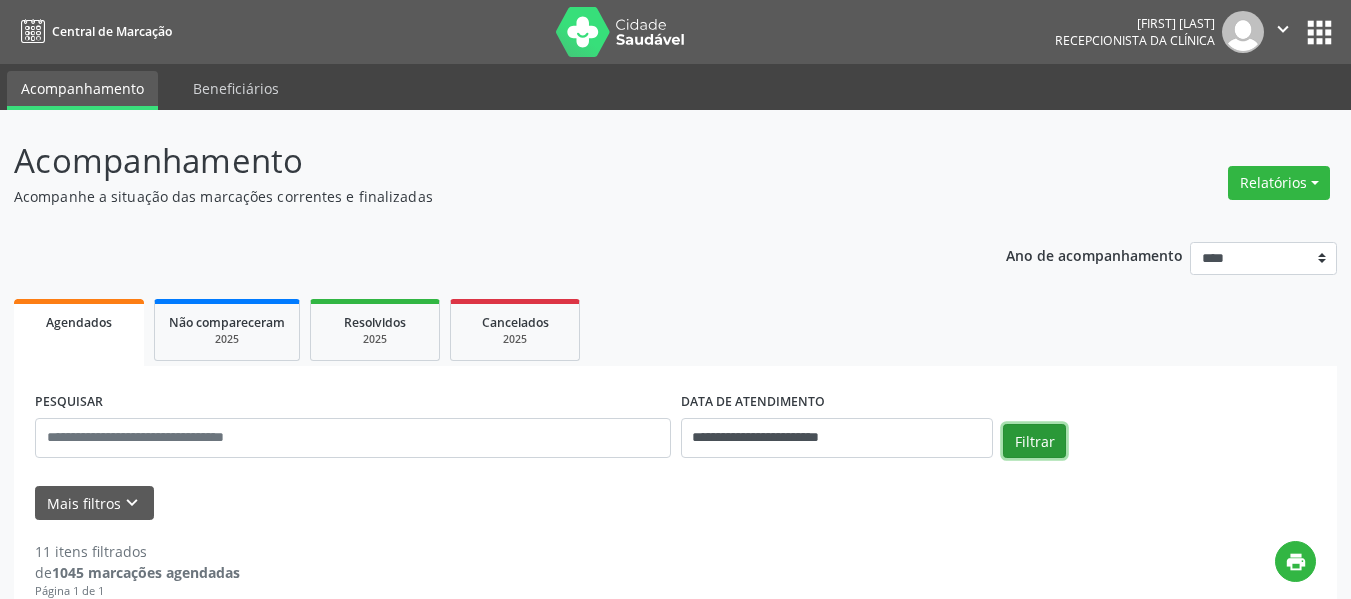 click on "Filtrar" at bounding box center [1034, 441] 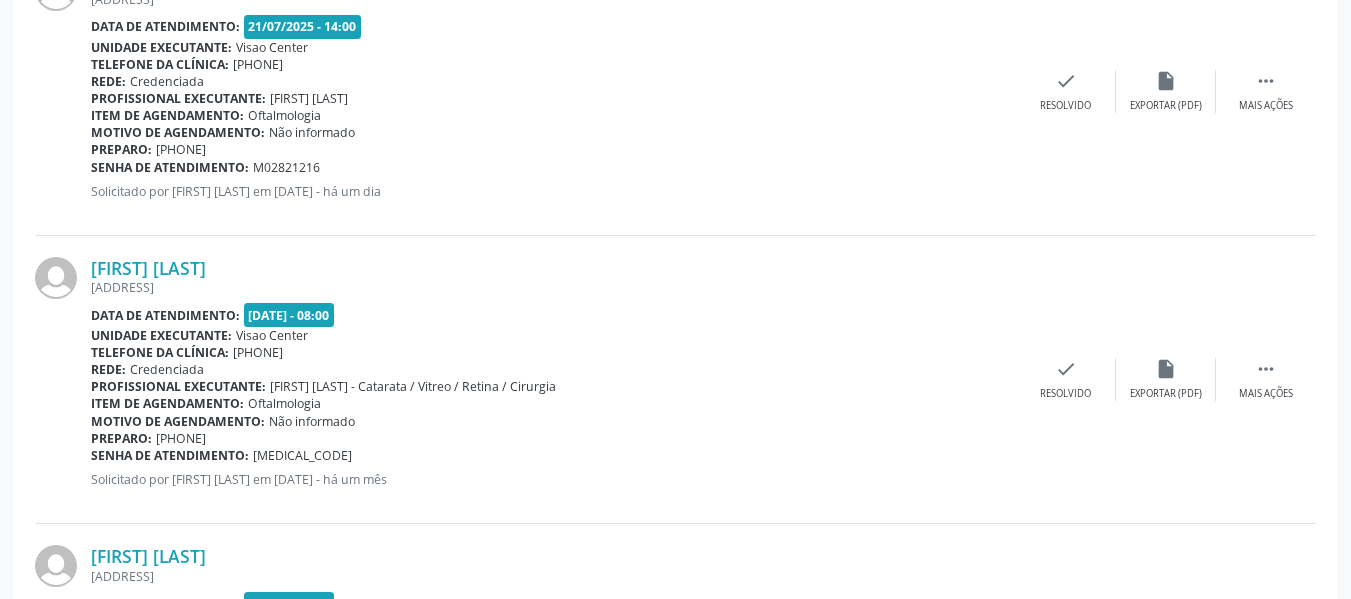 scroll, scrollTop: 1300, scrollLeft: 0, axis: vertical 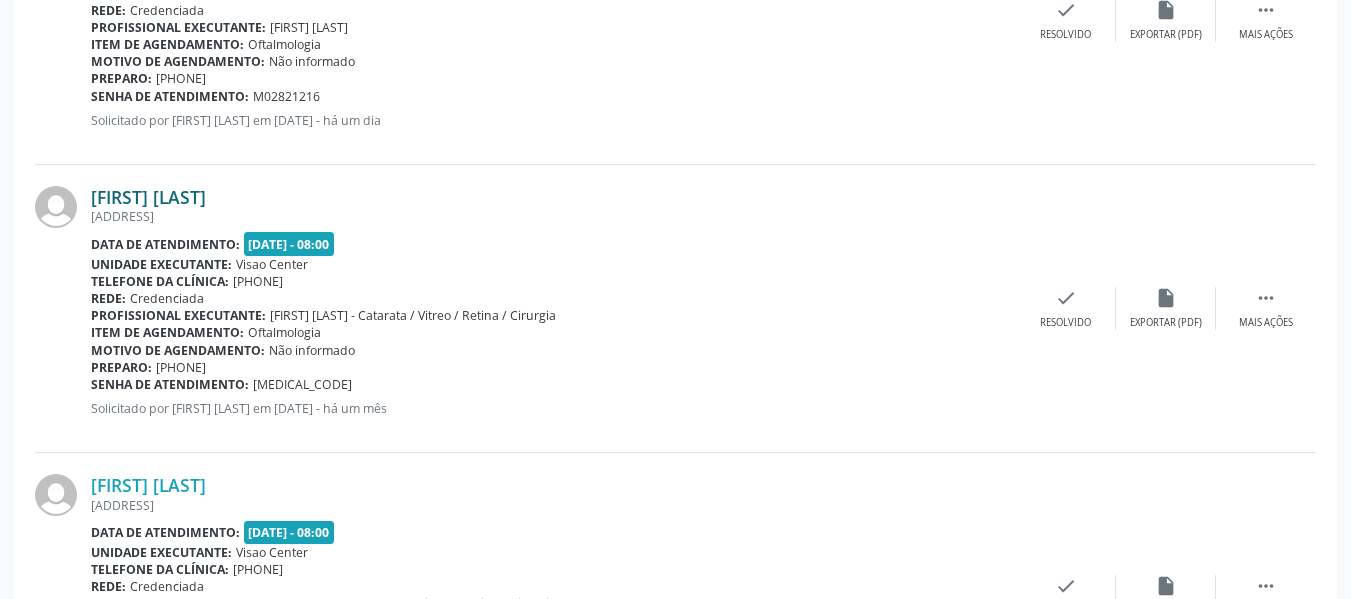 click on "[FIRST] [LAST]" at bounding box center [148, 197] 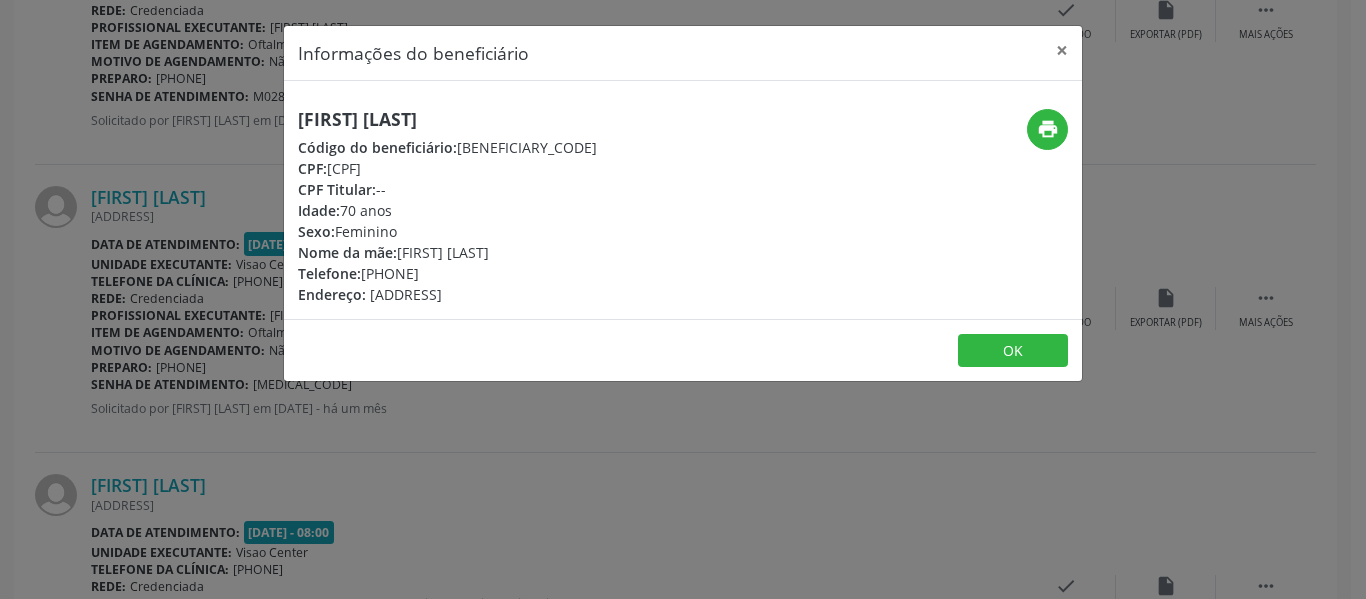 drag, startPoint x: 299, startPoint y: 148, endPoint x: 434, endPoint y: 170, distance: 136.78085 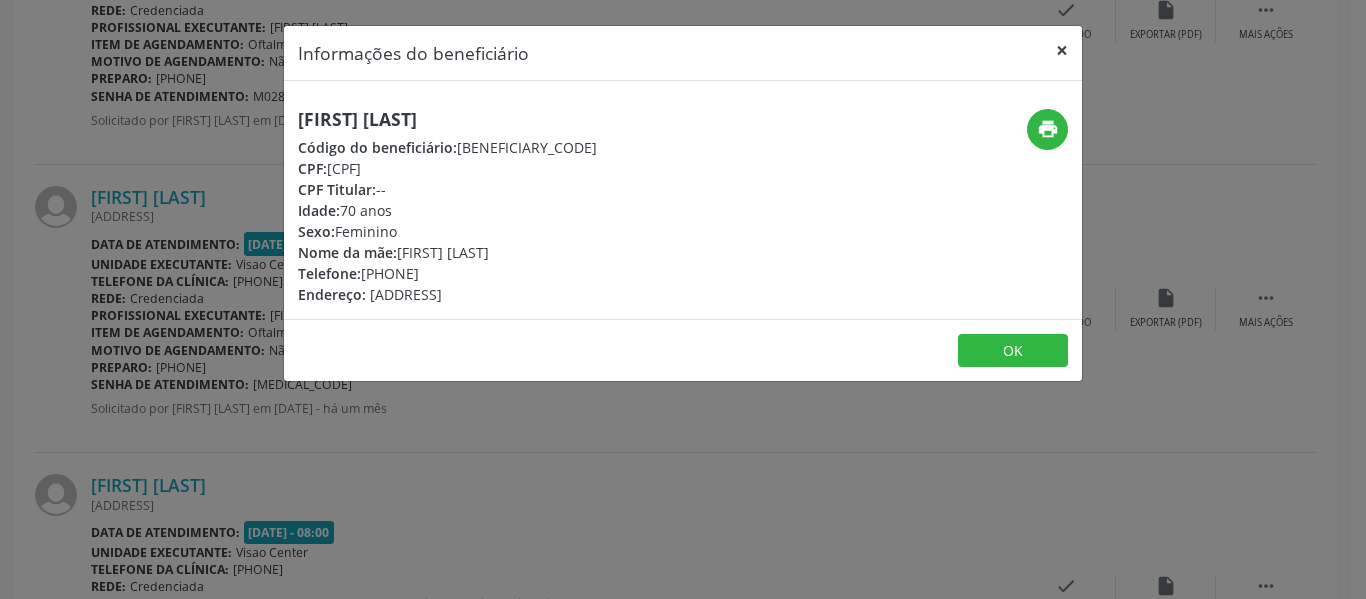 click on "×" at bounding box center (1062, 50) 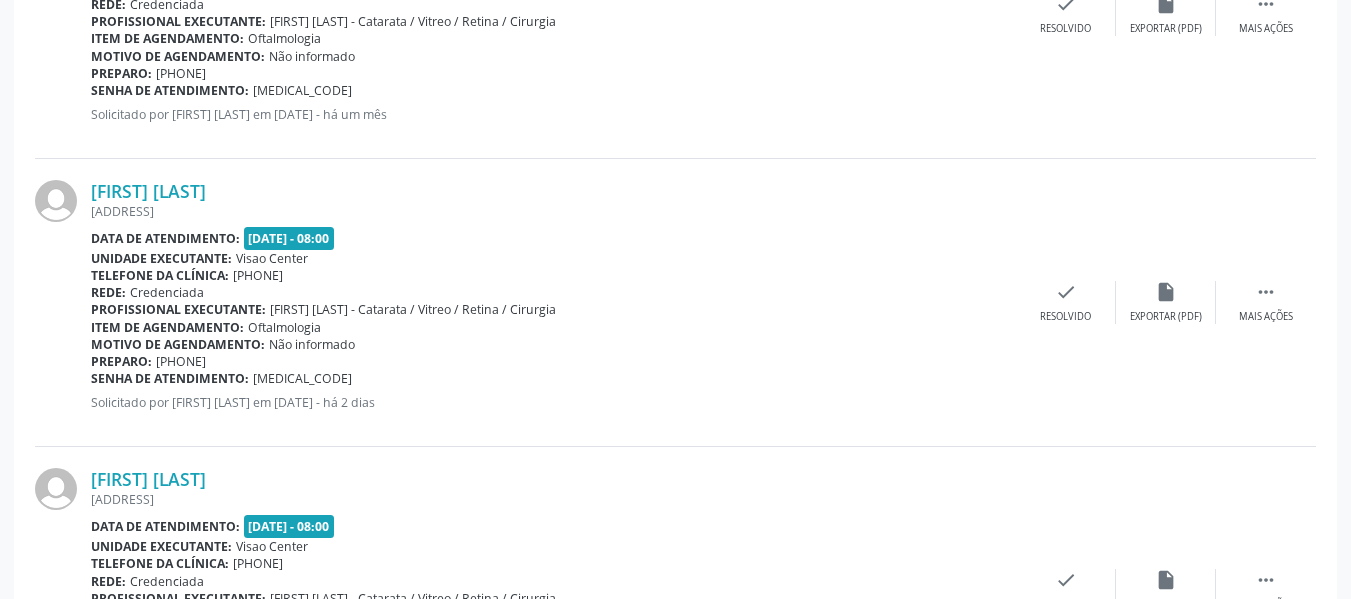 scroll, scrollTop: 1600, scrollLeft: 0, axis: vertical 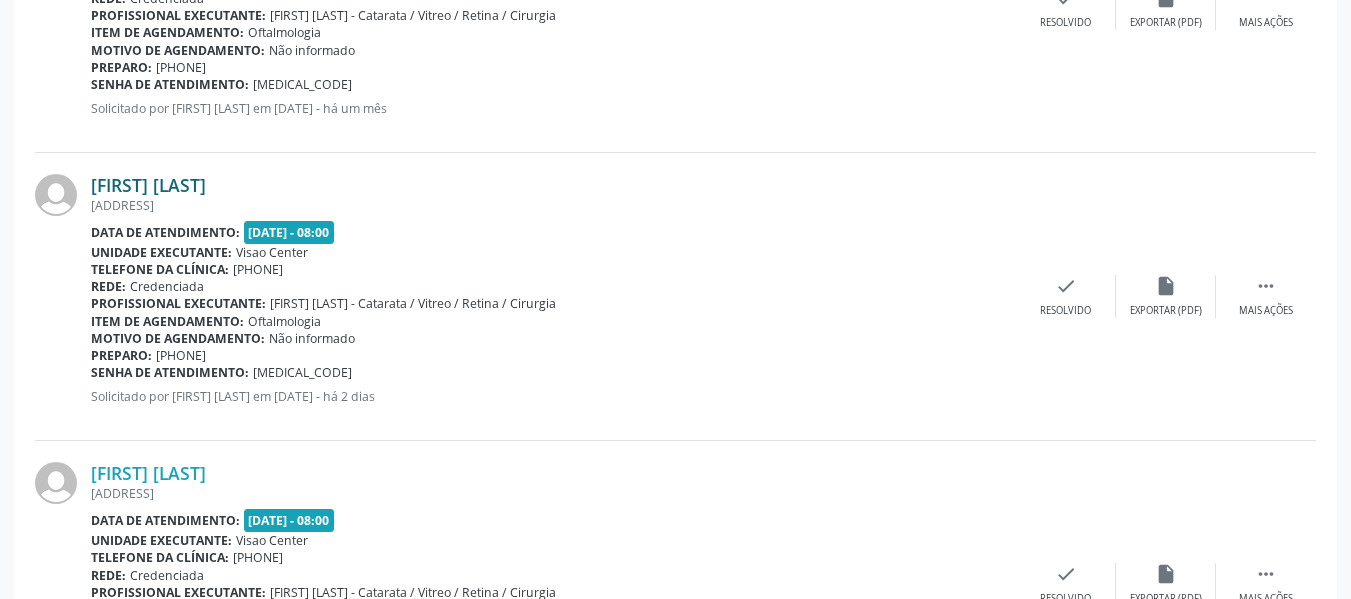 click on "[FIRST] [LAST]" at bounding box center [148, 185] 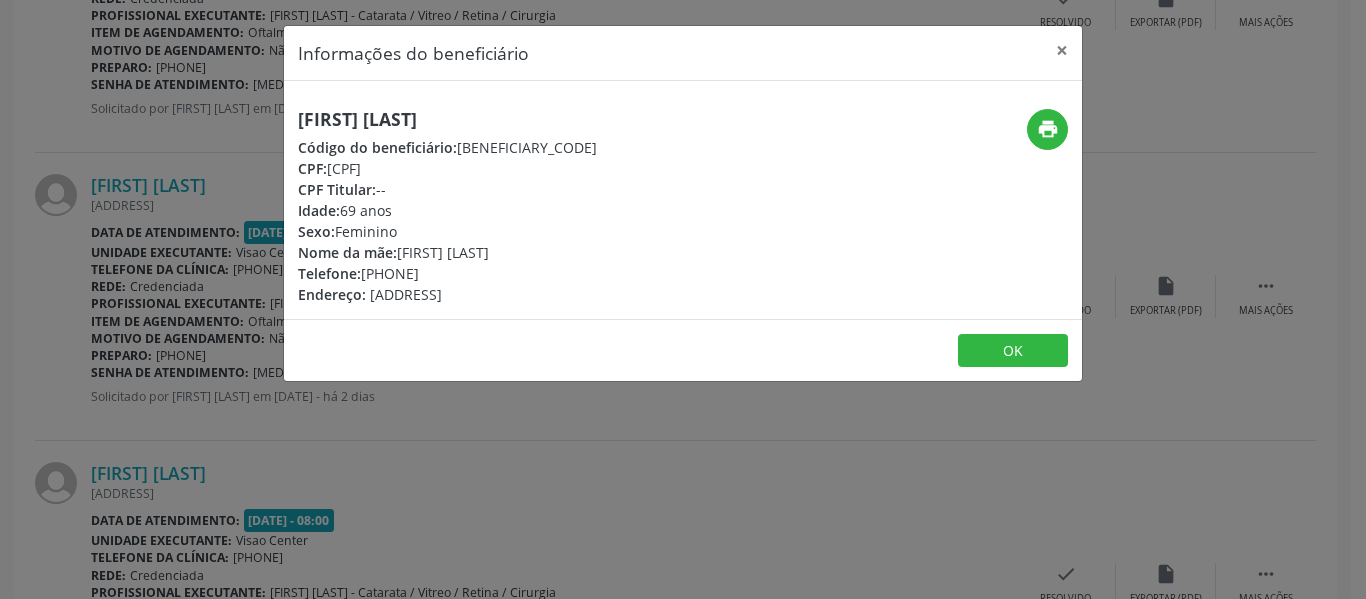 drag, startPoint x: 300, startPoint y: 146, endPoint x: 433, endPoint y: 172, distance: 135.51753 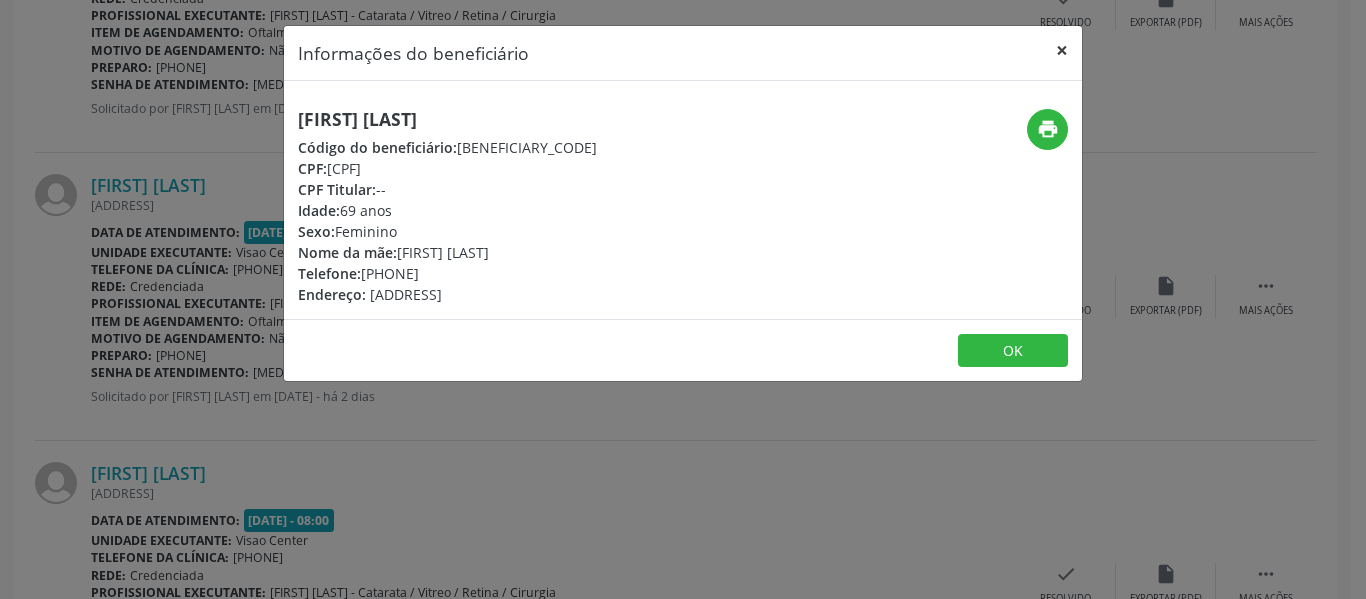 click on "×" at bounding box center [1062, 50] 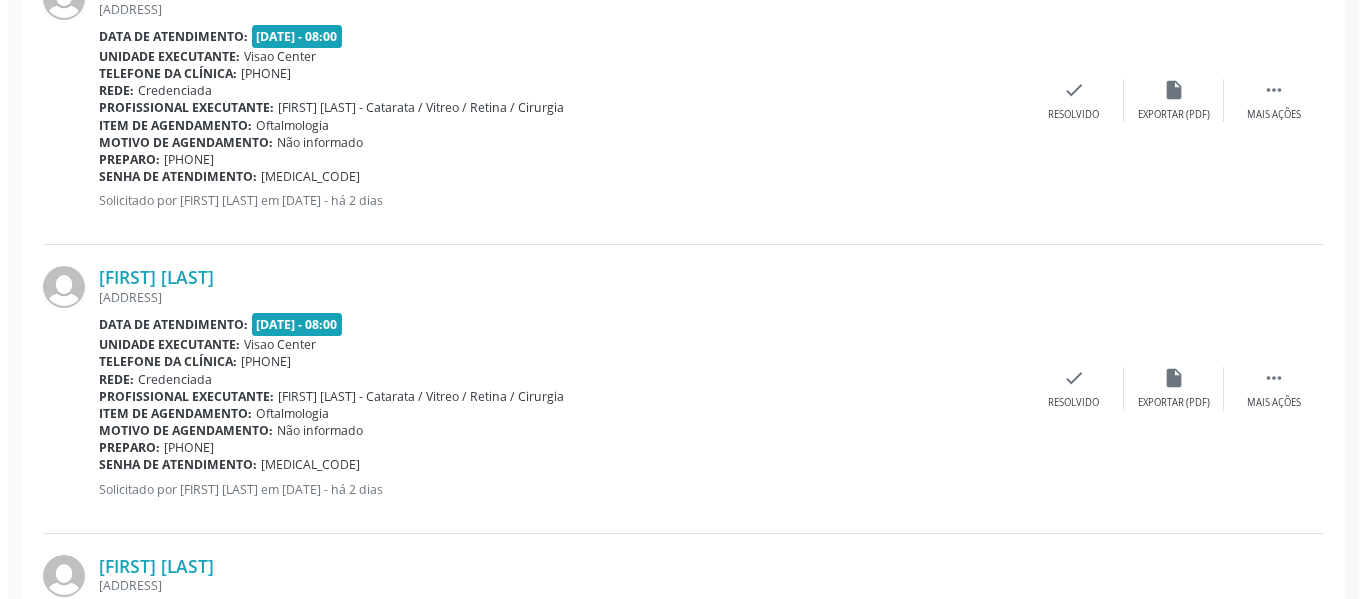scroll, scrollTop: 1800, scrollLeft: 0, axis: vertical 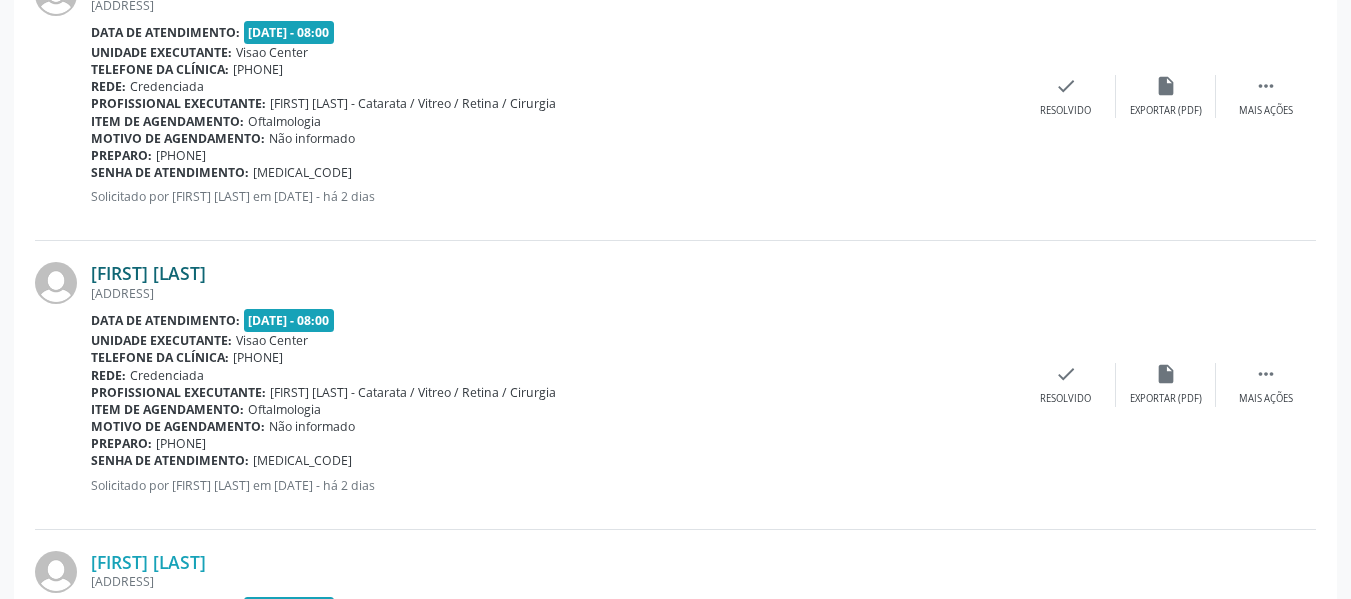 click on "[FIRST] [LAST]" at bounding box center (148, 273) 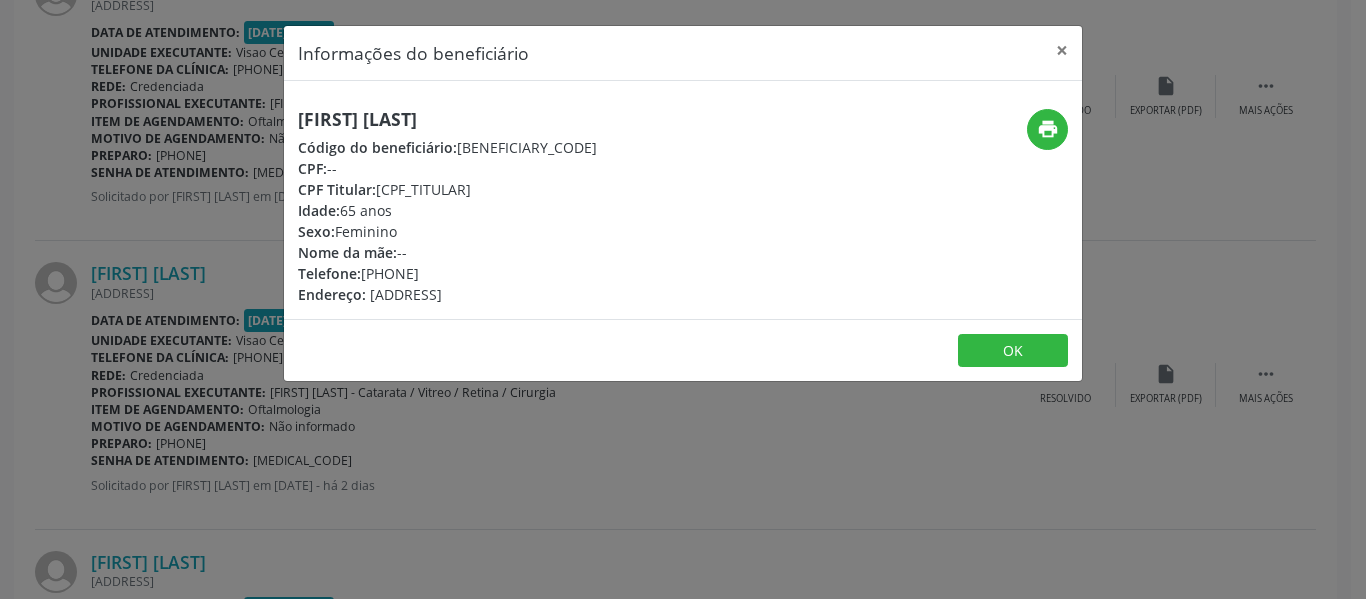 drag, startPoint x: 380, startPoint y: 186, endPoint x: 477, endPoint y: 189, distance: 97.04638 